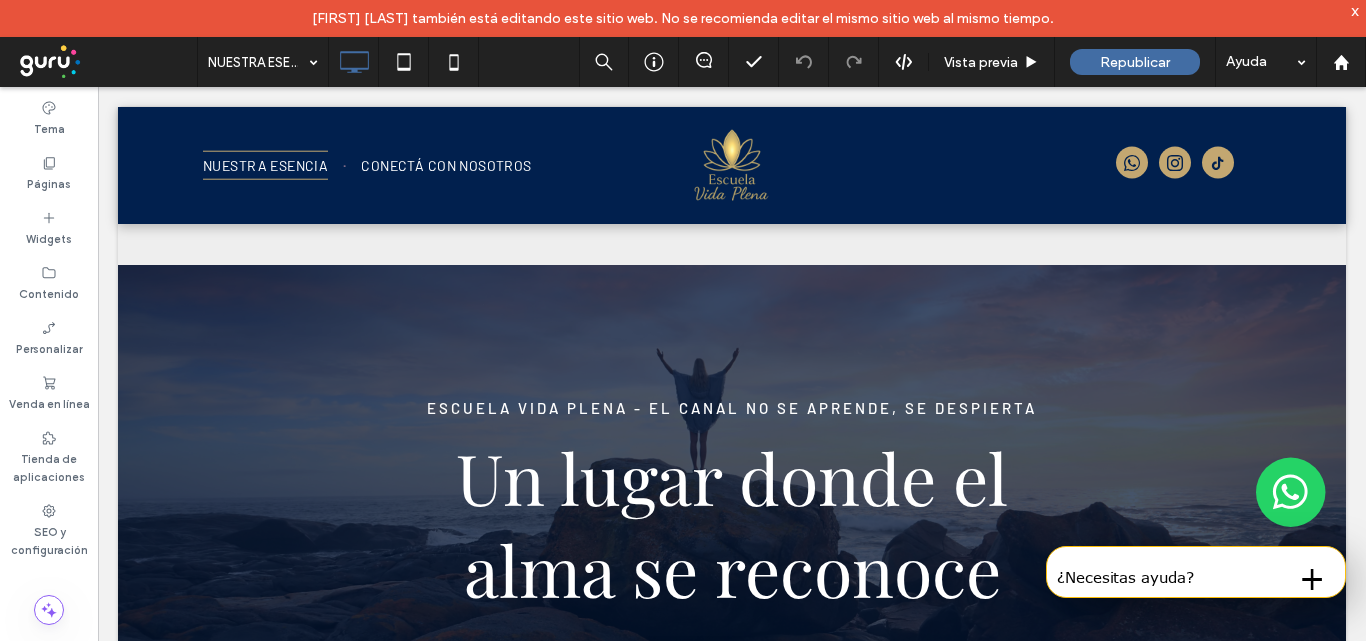 scroll, scrollTop: 5539, scrollLeft: 0, axis: vertical 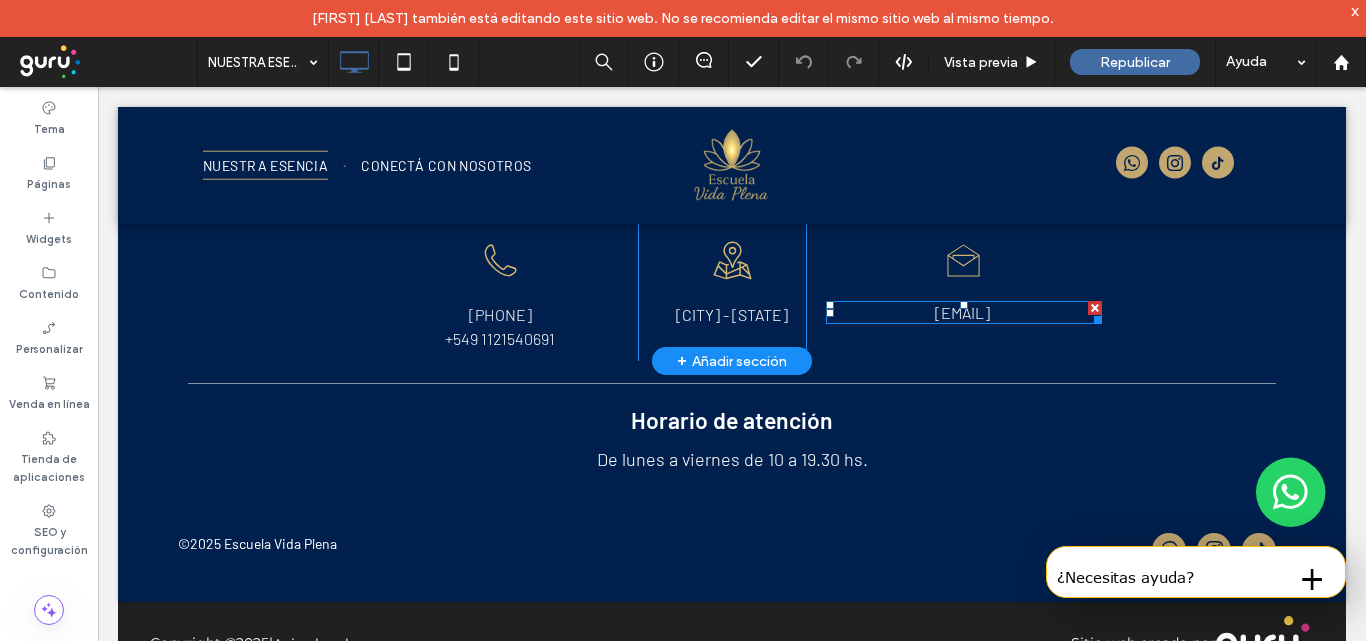 click on "[EMAIL]" at bounding box center [962, 312] 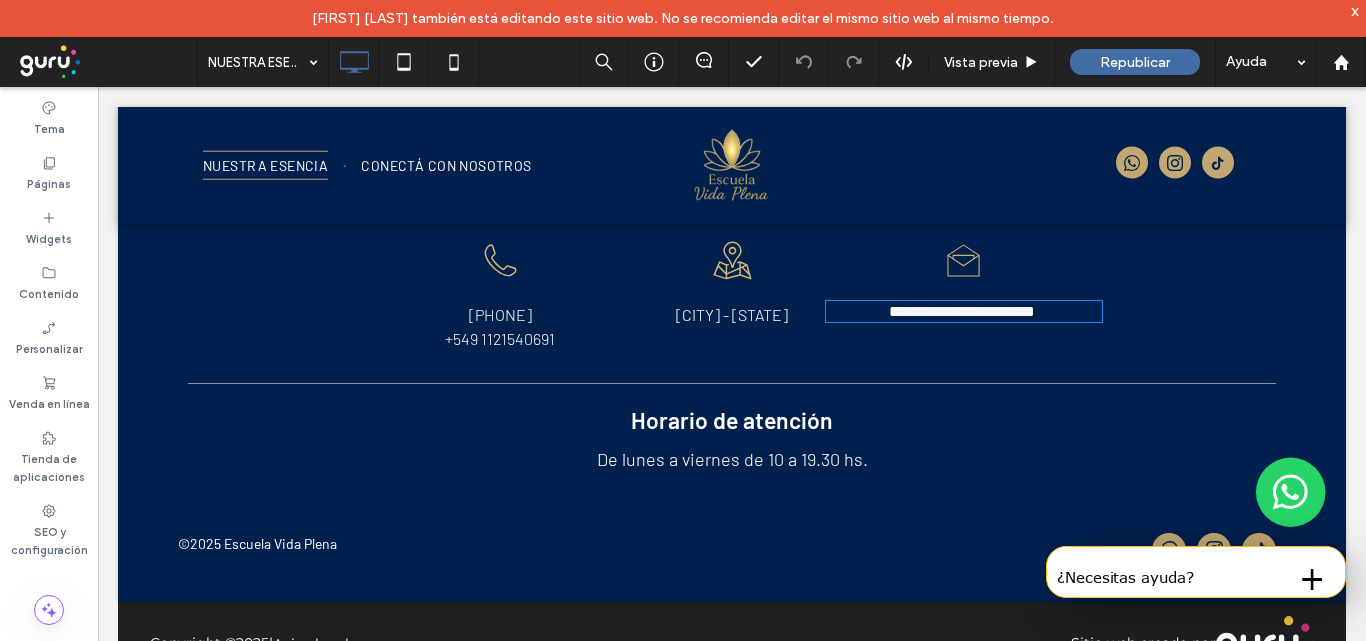 type on "******" 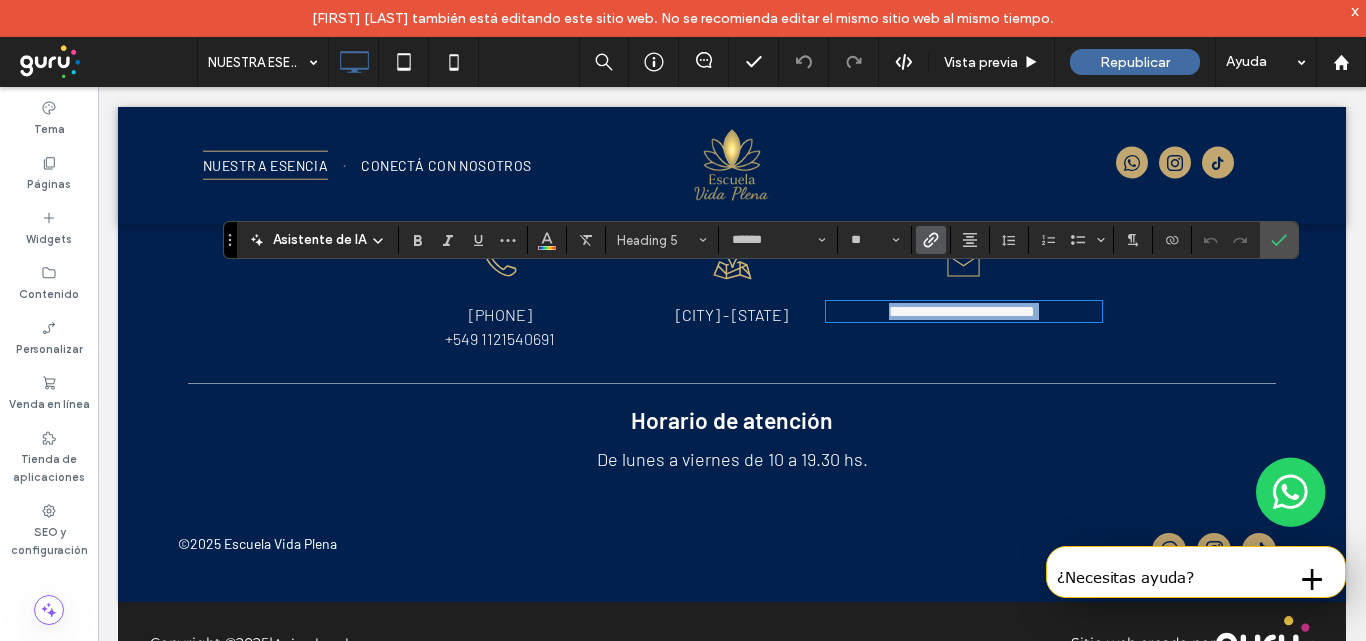click on "**********" at bounding box center (962, 311) 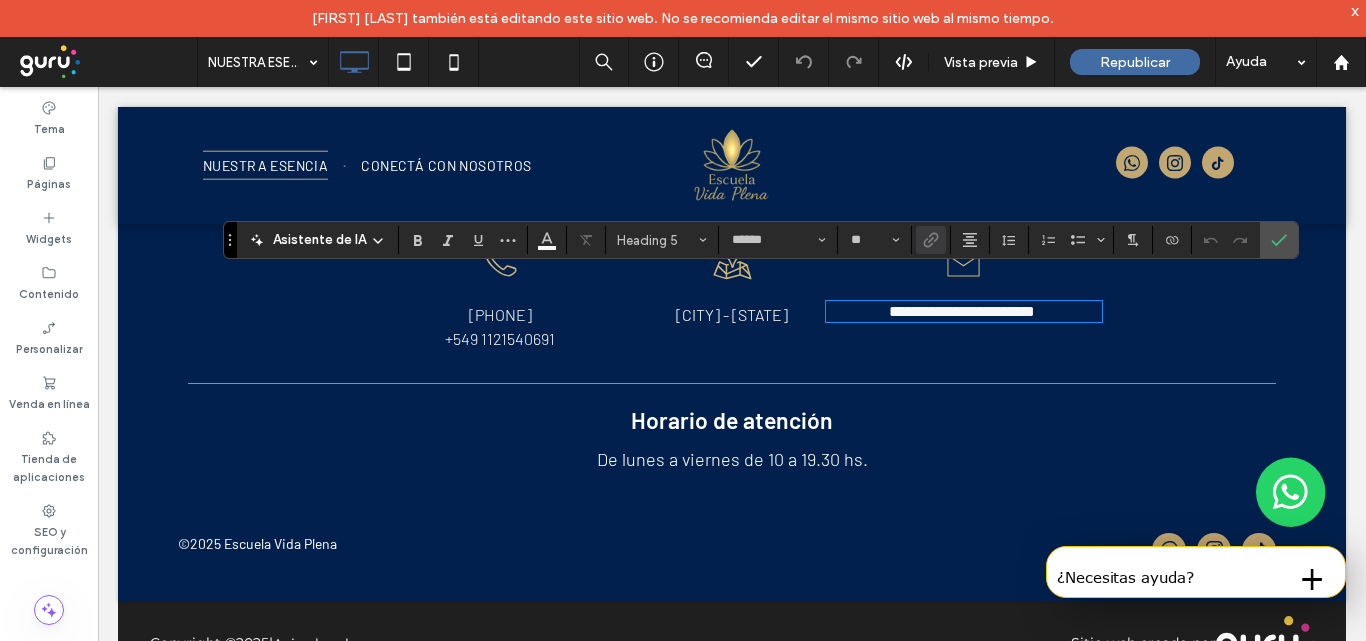 click on "**********" at bounding box center (962, 311) 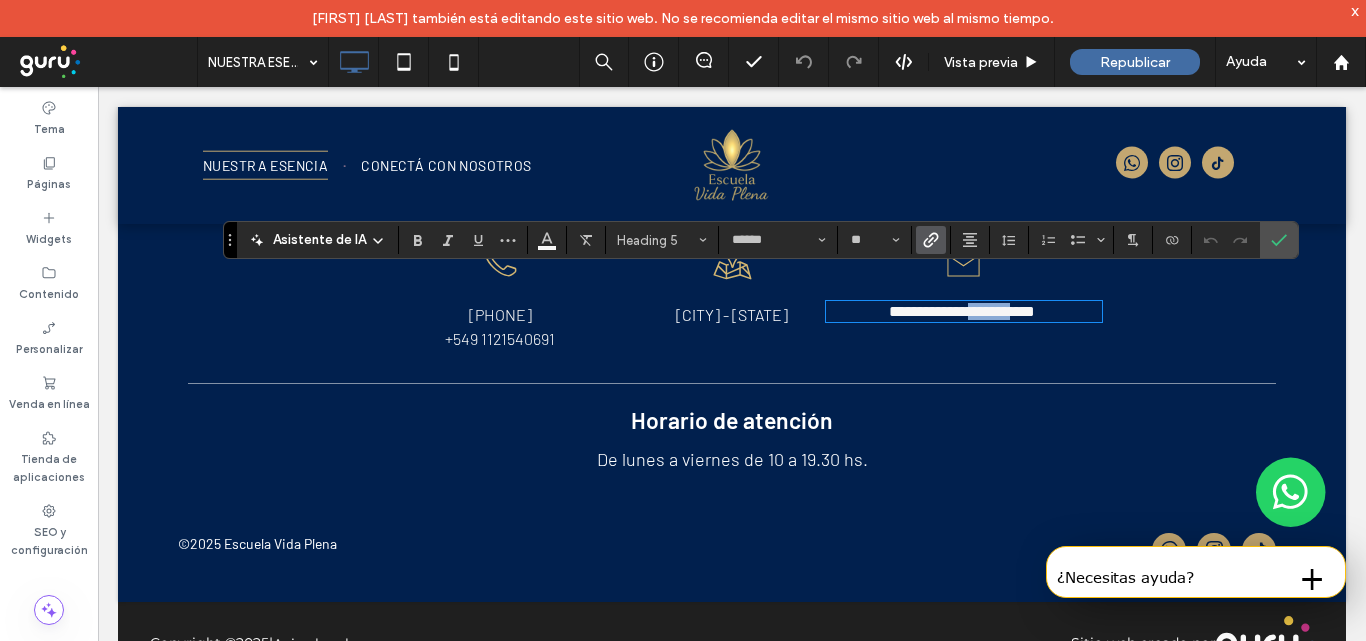 click on "**********" at bounding box center (962, 311) 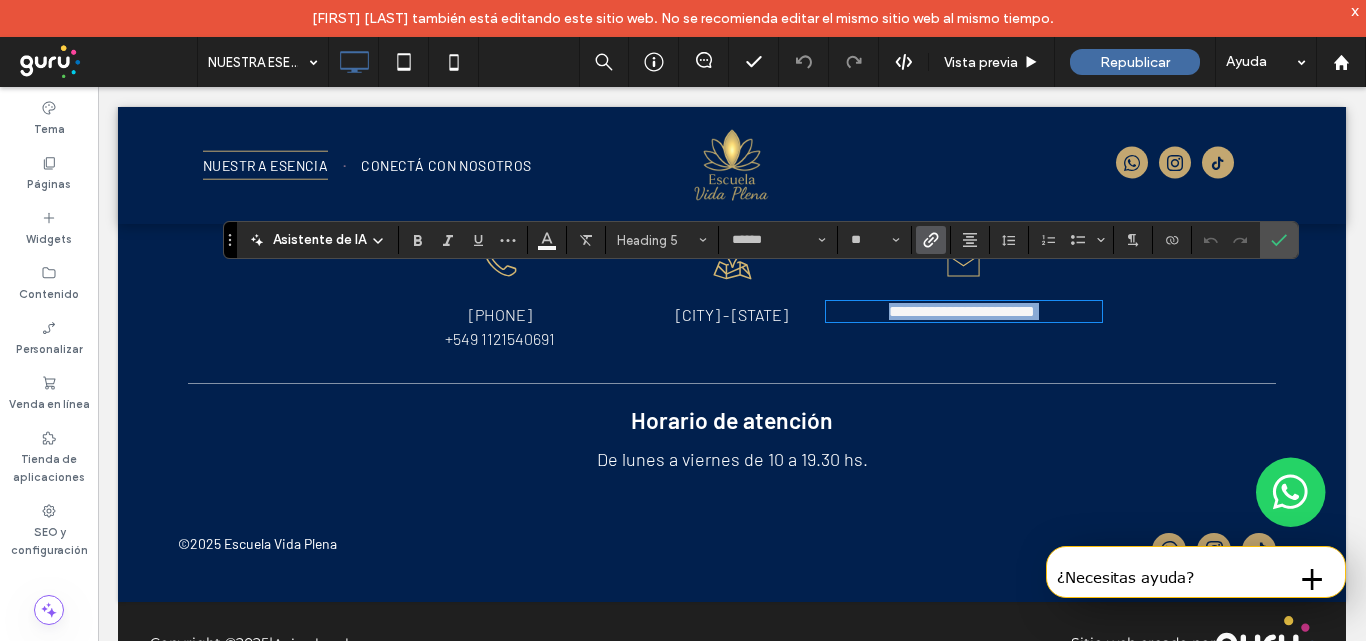 click on "**********" at bounding box center (962, 311) 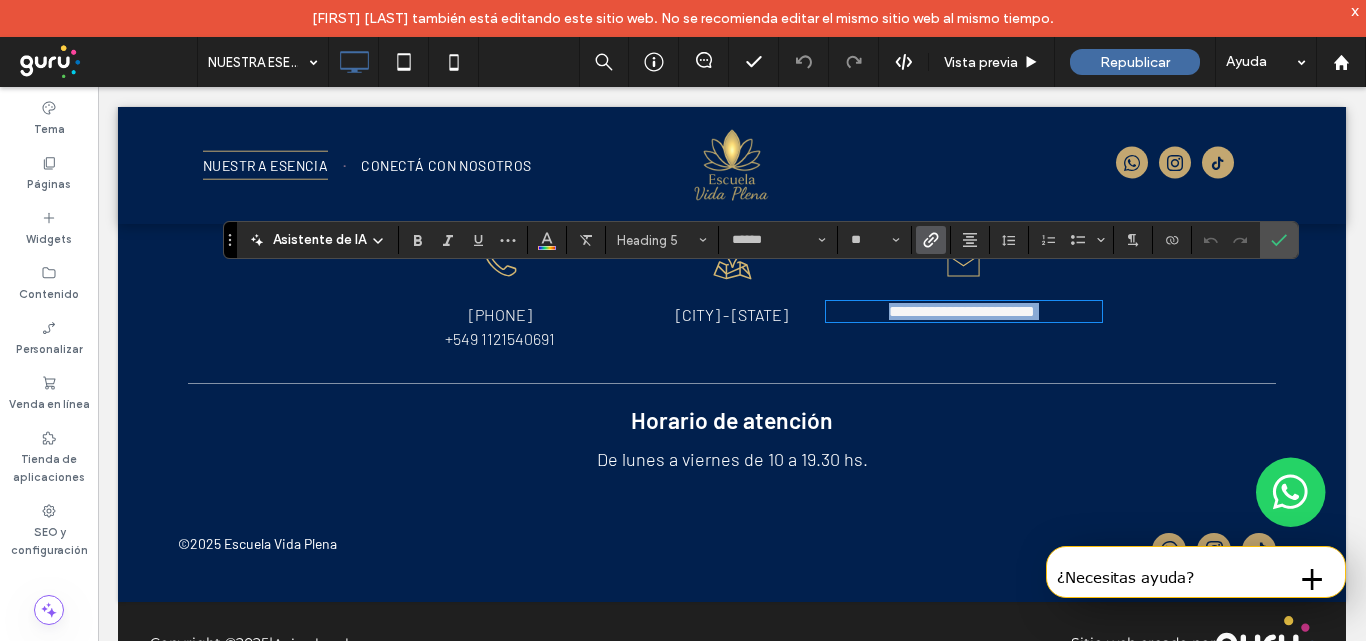 click on "**********" at bounding box center [962, 311] 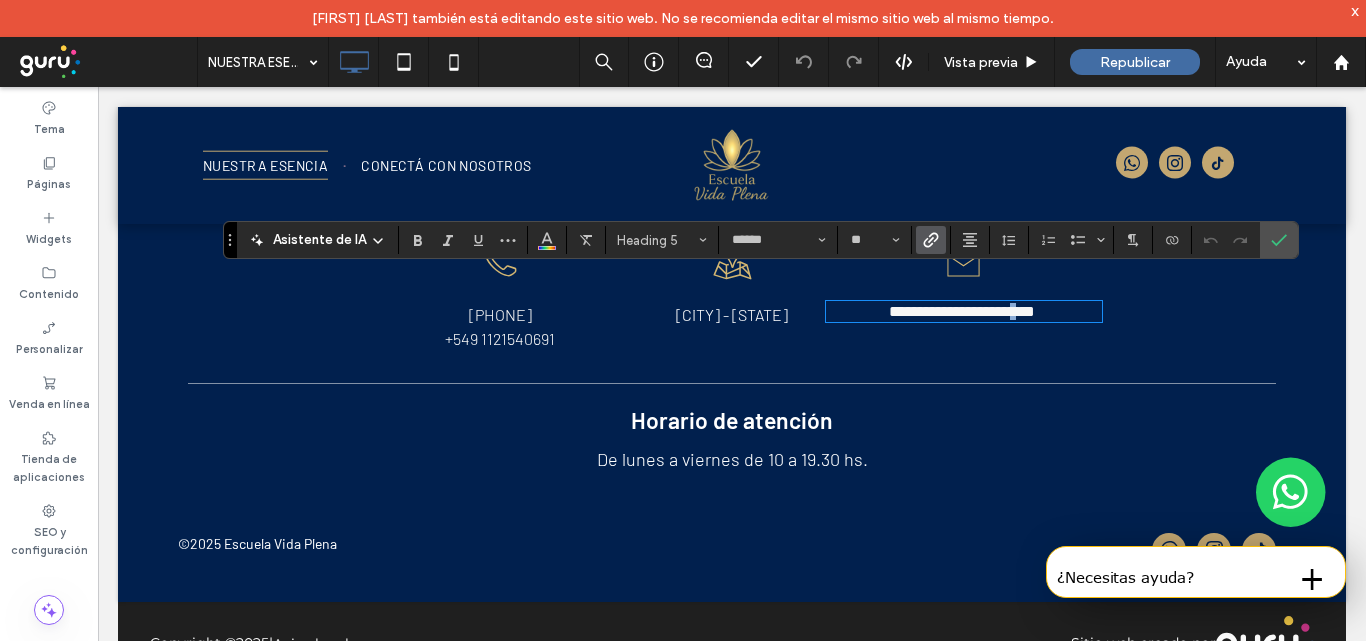 click on "**********" at bounding box center (962, 311) 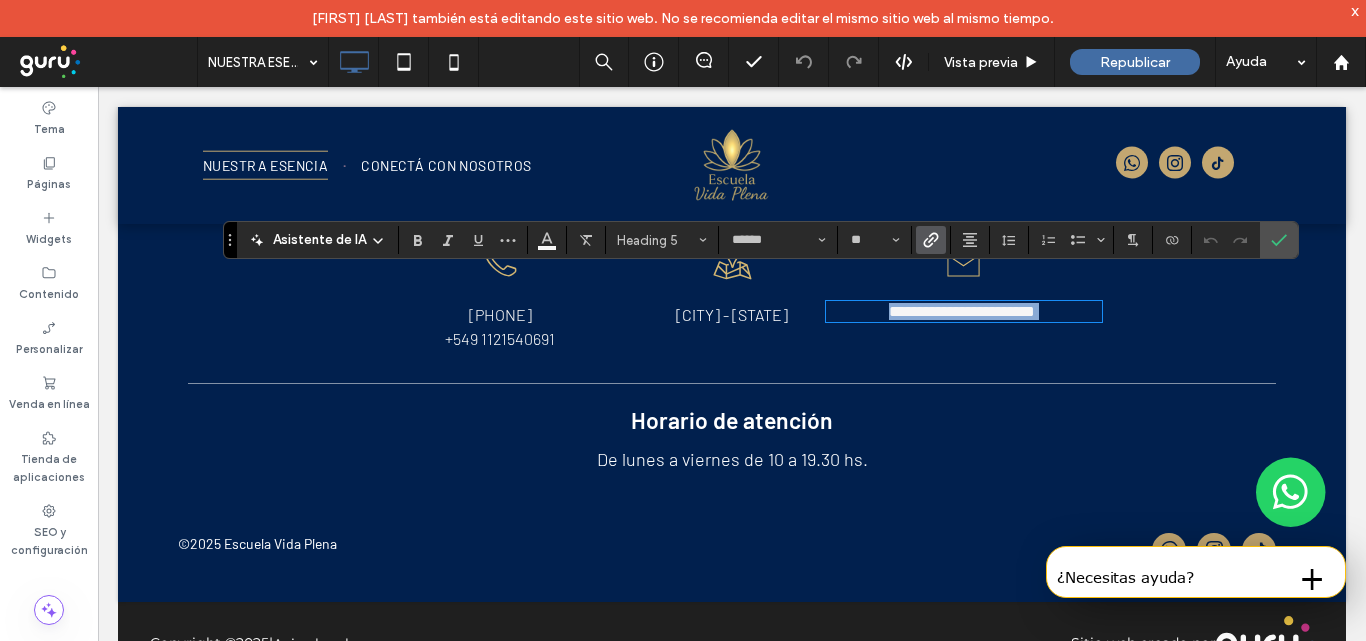click on "**********" at bounding box center [962, 311] 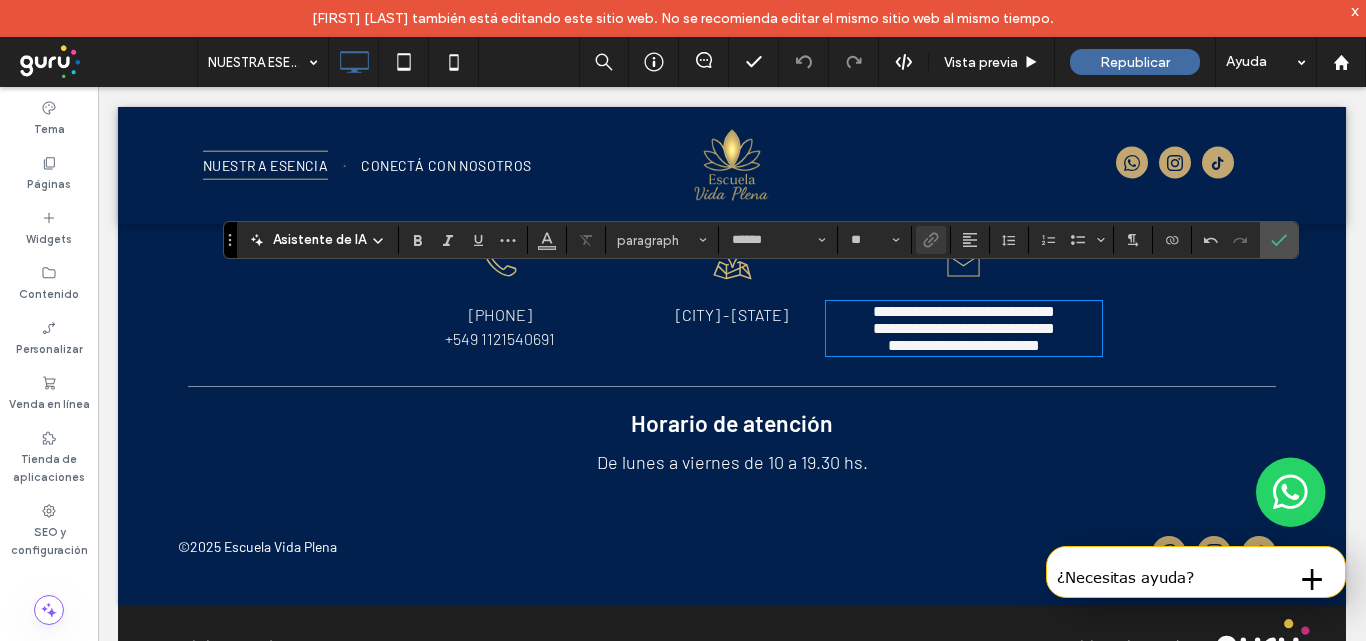 scroll, scrollTop: 0, scrollLeft: 0, axis: both 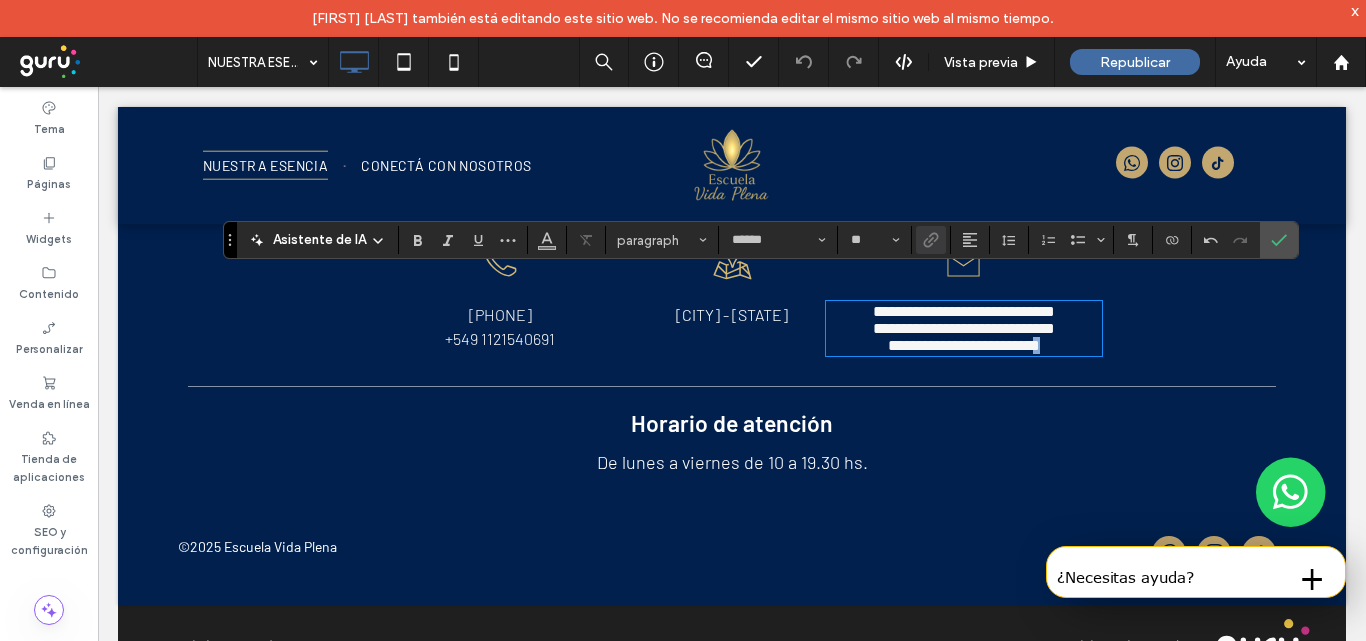 type on "**" 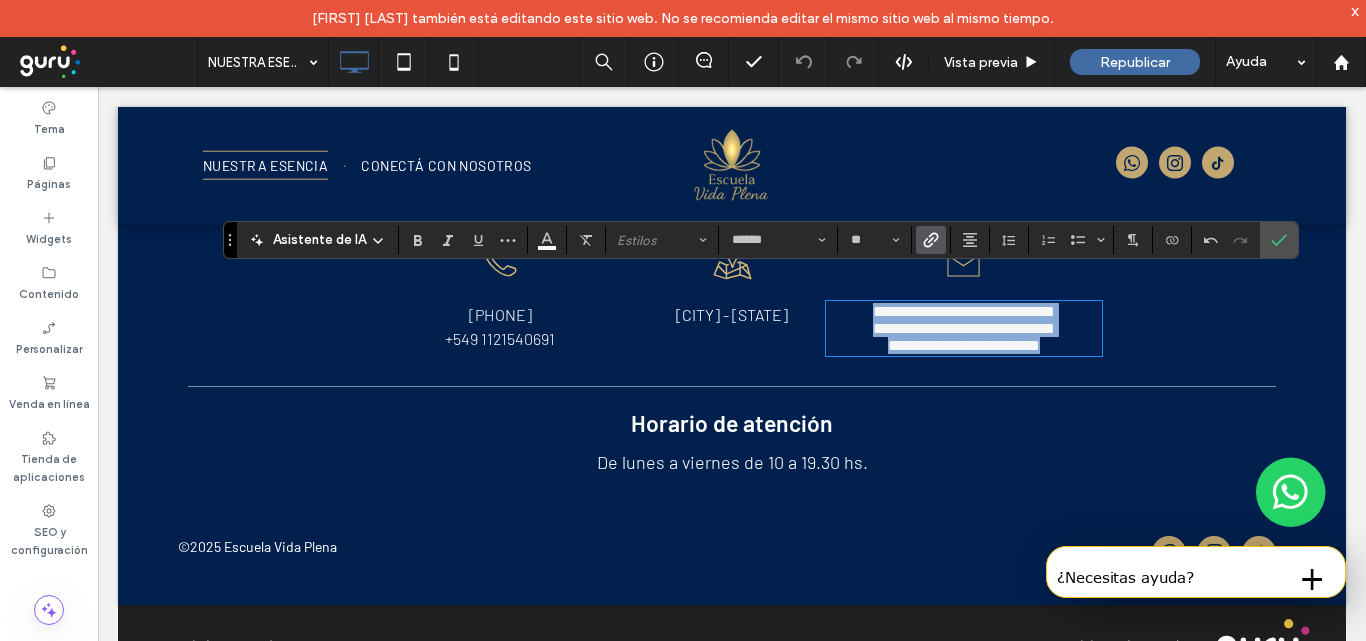 drag, startPoint x: 1062, startPoint y: 329, endPoint x: 830, endPoint y: 270, distance: 239.38463 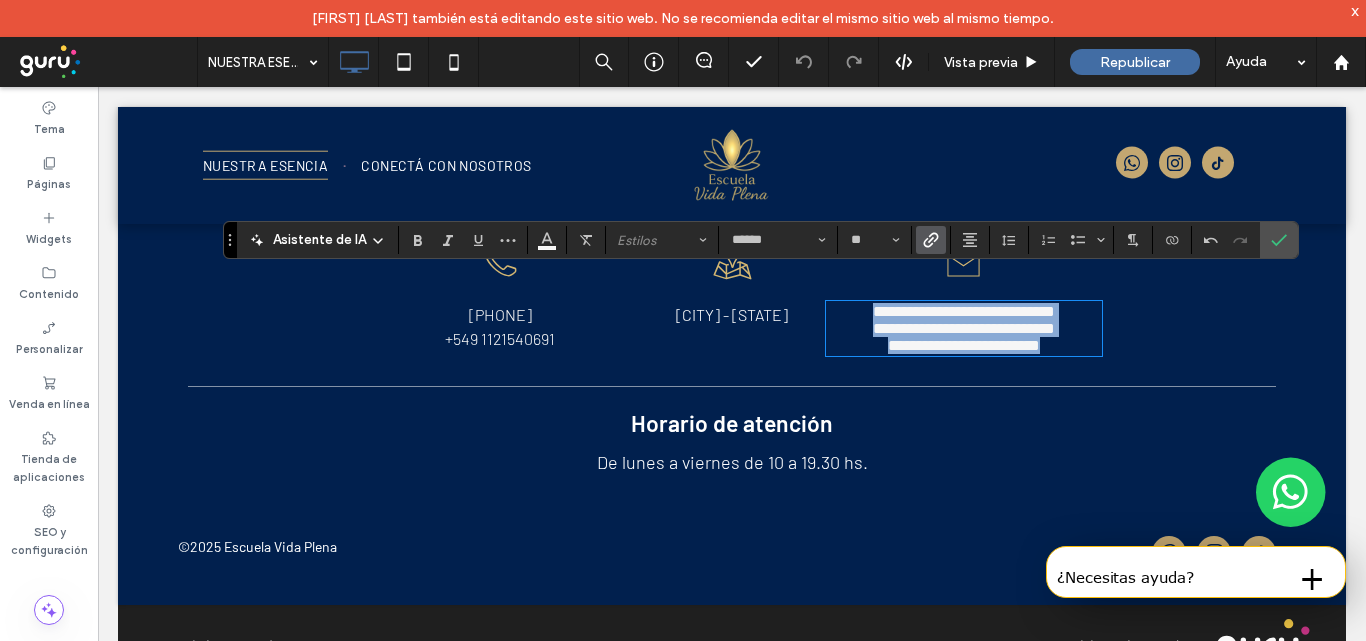 click on "**********" at bounding box center (1014, 294) 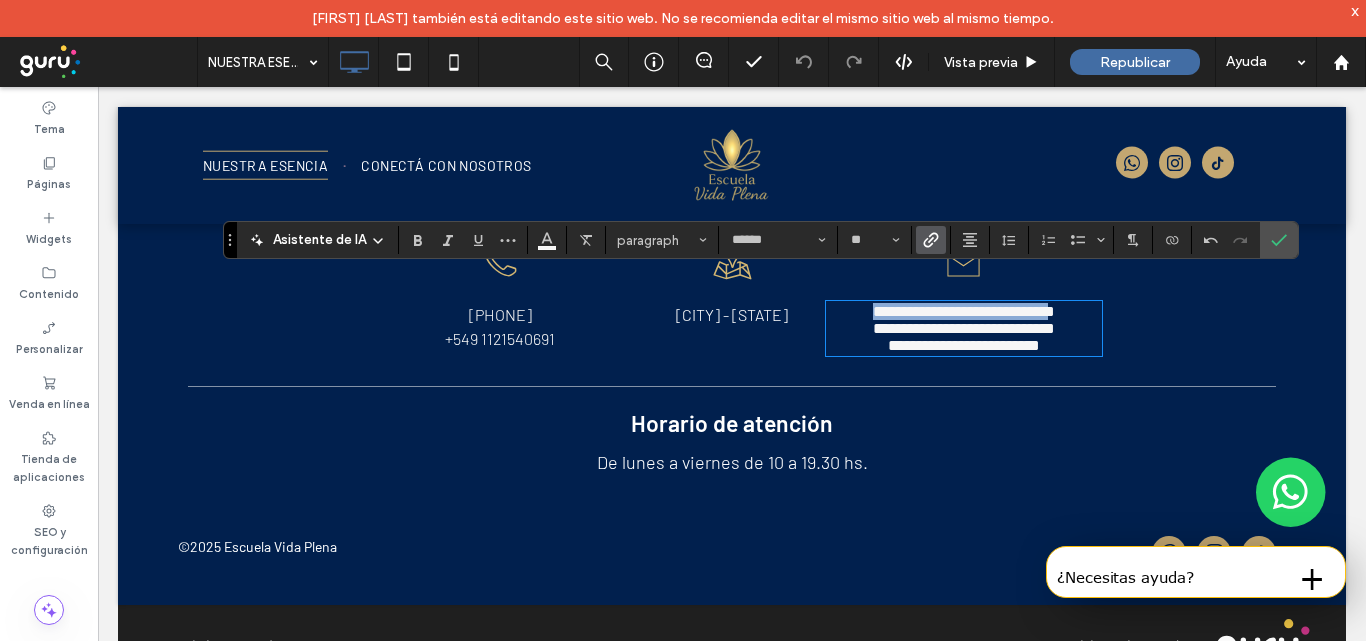 drag, startPoint x: 841, startPoint y: 284, endPoint x: 1066, endPoint y: 287, distance: 225.02 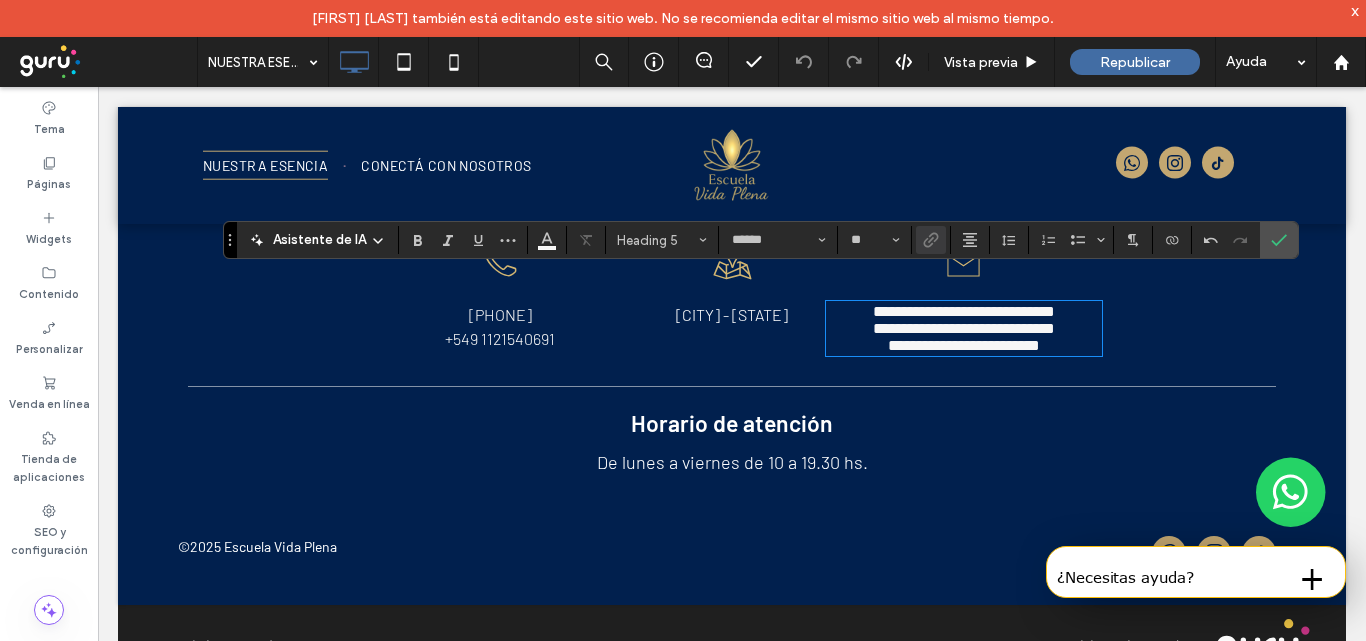 click on "**********" at bounding box center [964, 345] 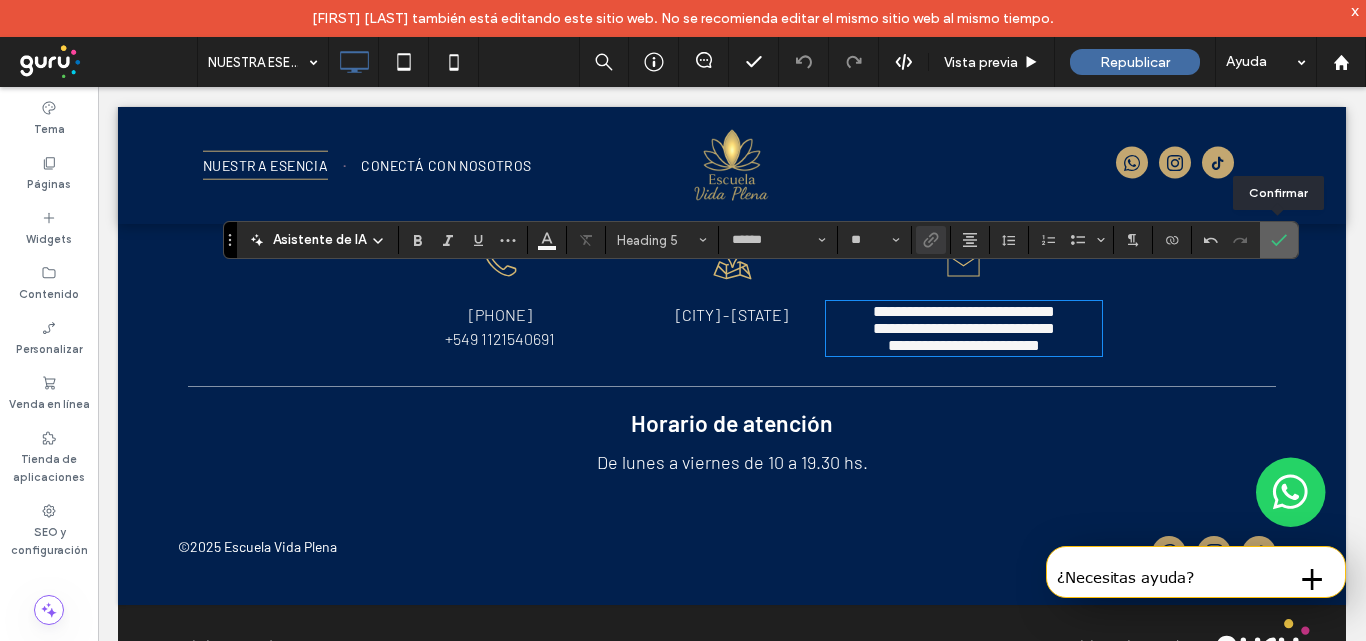 click 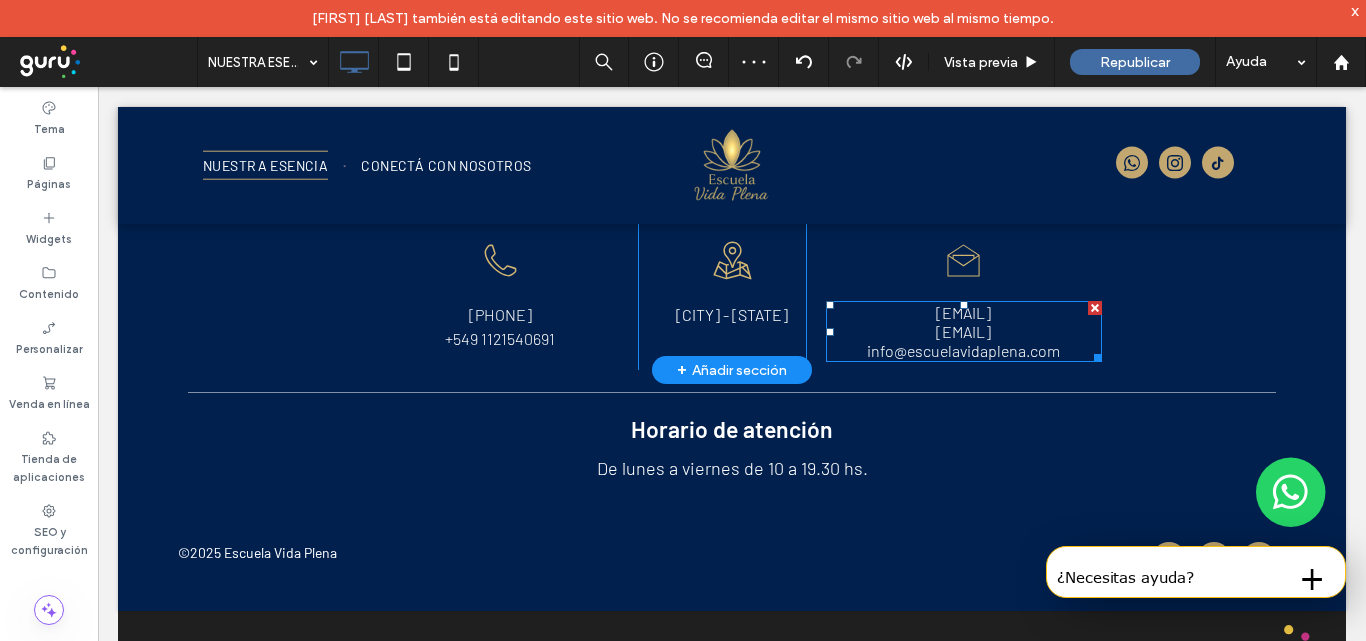 click on "[EMAIL]" at bounding box center [963, 331] 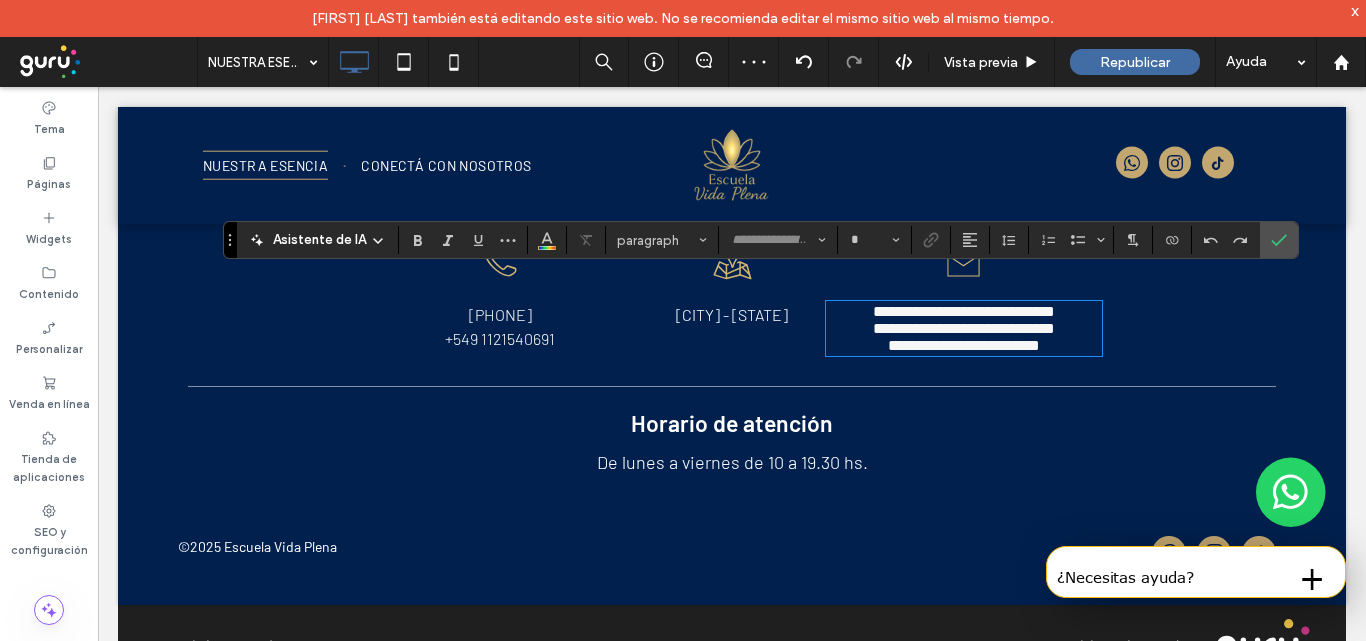 type on "******" 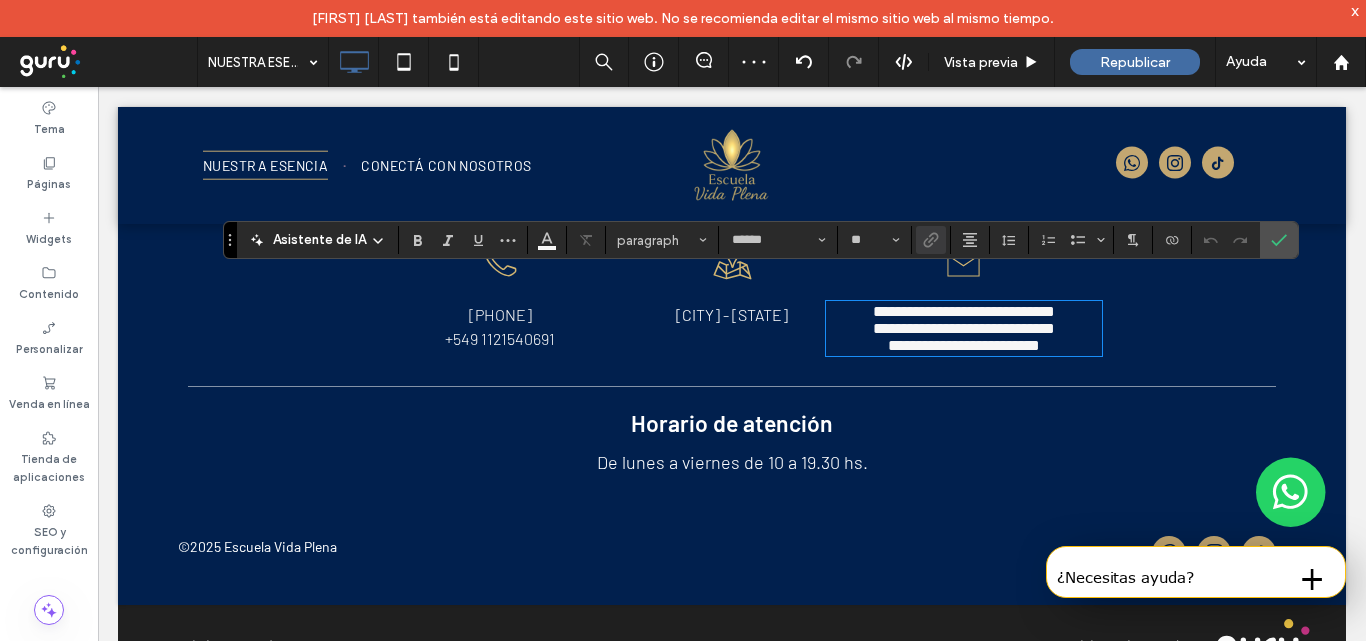 click on "**********" at bounding box center (964, 328) 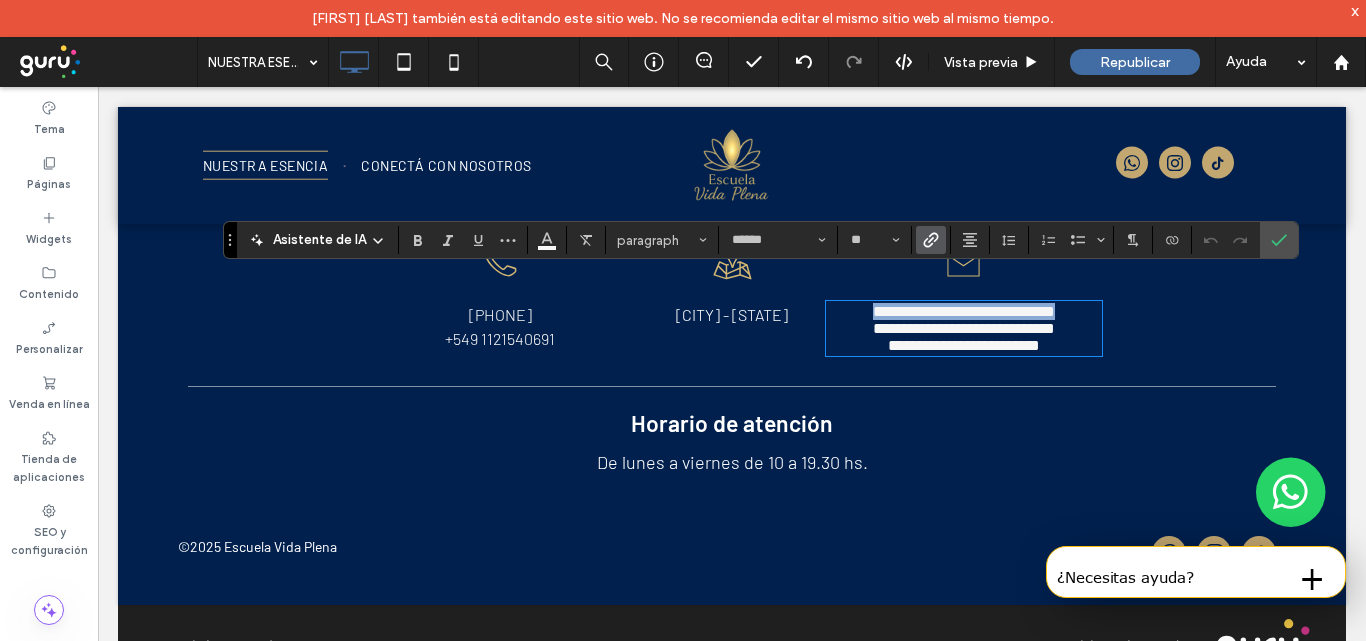 drag, startPoint x: 1072, startPoint y: 283, endPoint x: 840, endPoint y: 270, distance: 232.36394 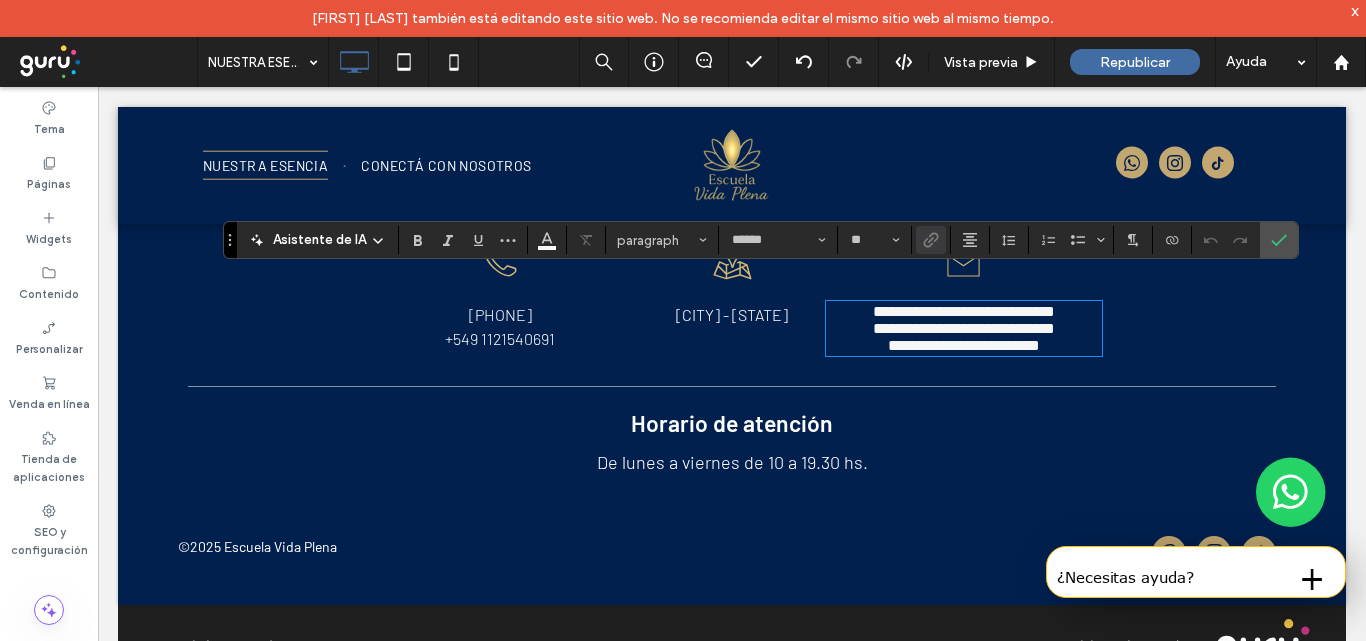 drag, startPoint x: 1067, startPoint y: 282, endPoint x: 921, endPoint y: 283, distance: 146.00342 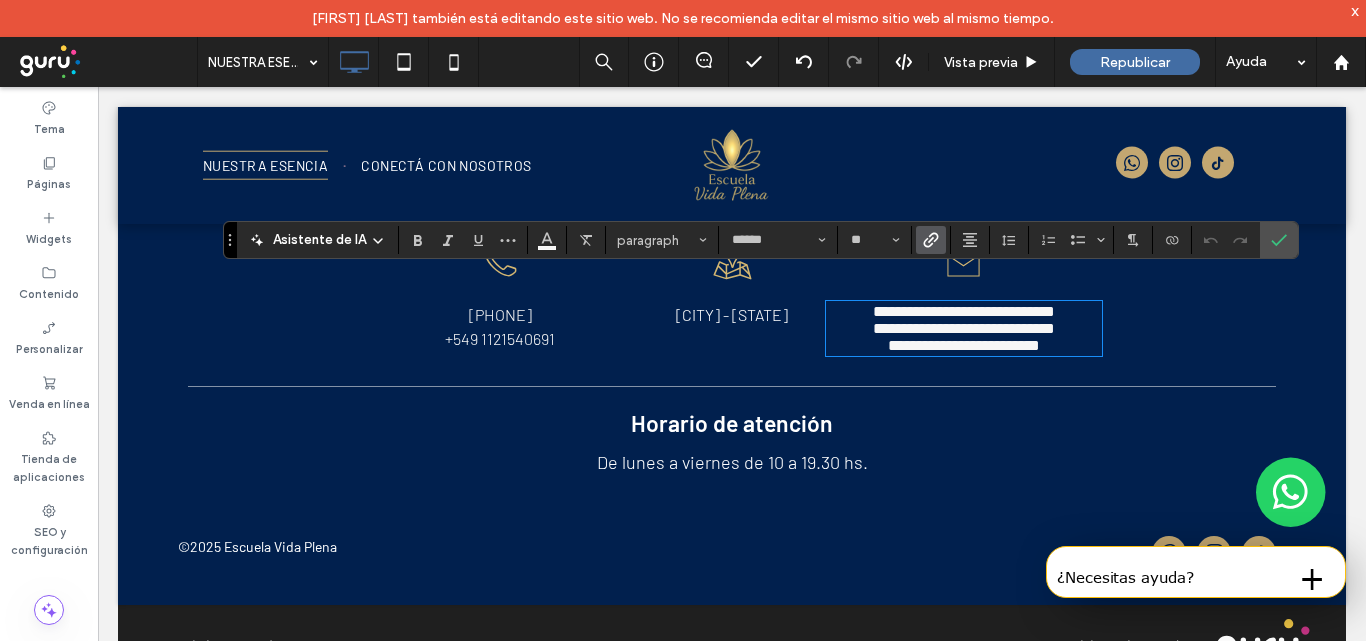 click on "**********" at bounding box center [964, 311] 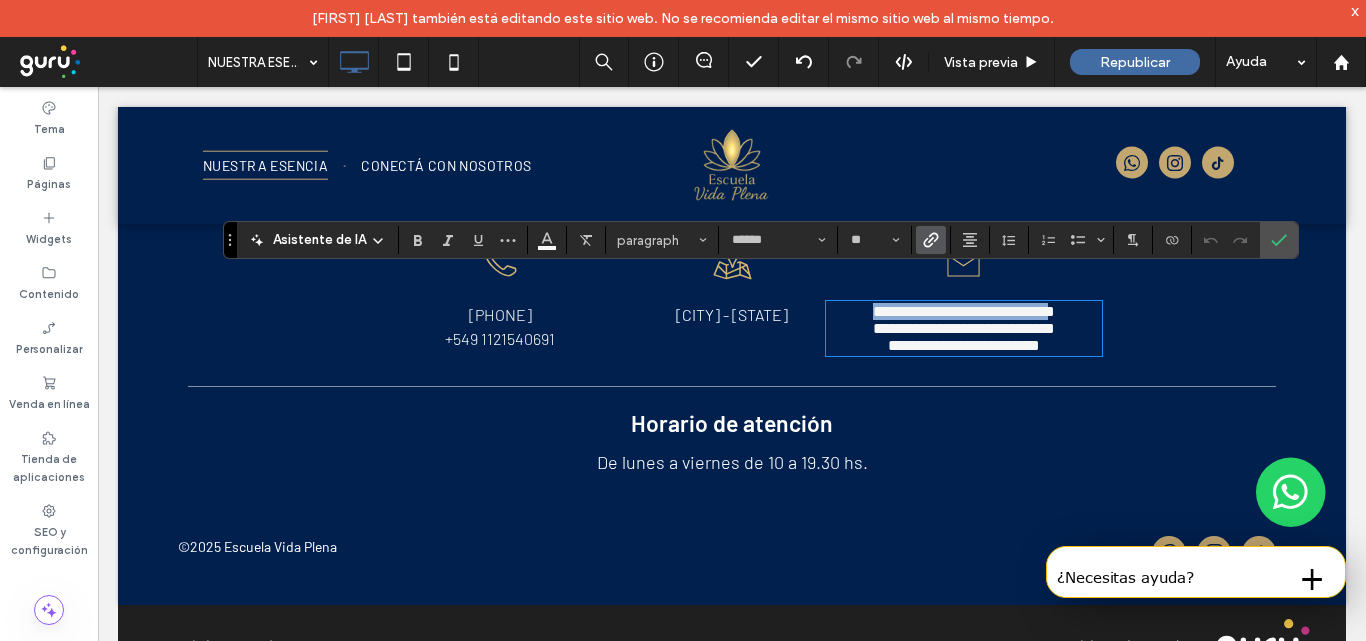 drag, startPoint x: 843, startPoint y: 287, endPoint x: 1067, endPoint y: 280, distance: 224.10934 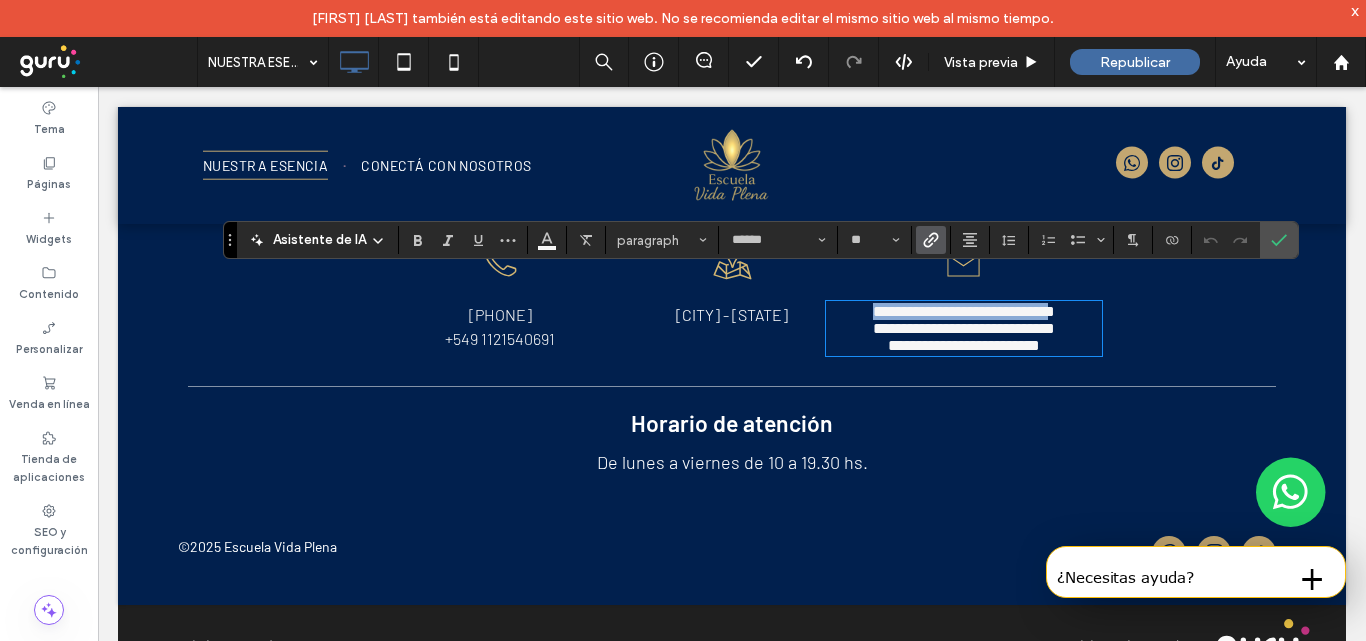 copy on "**********" 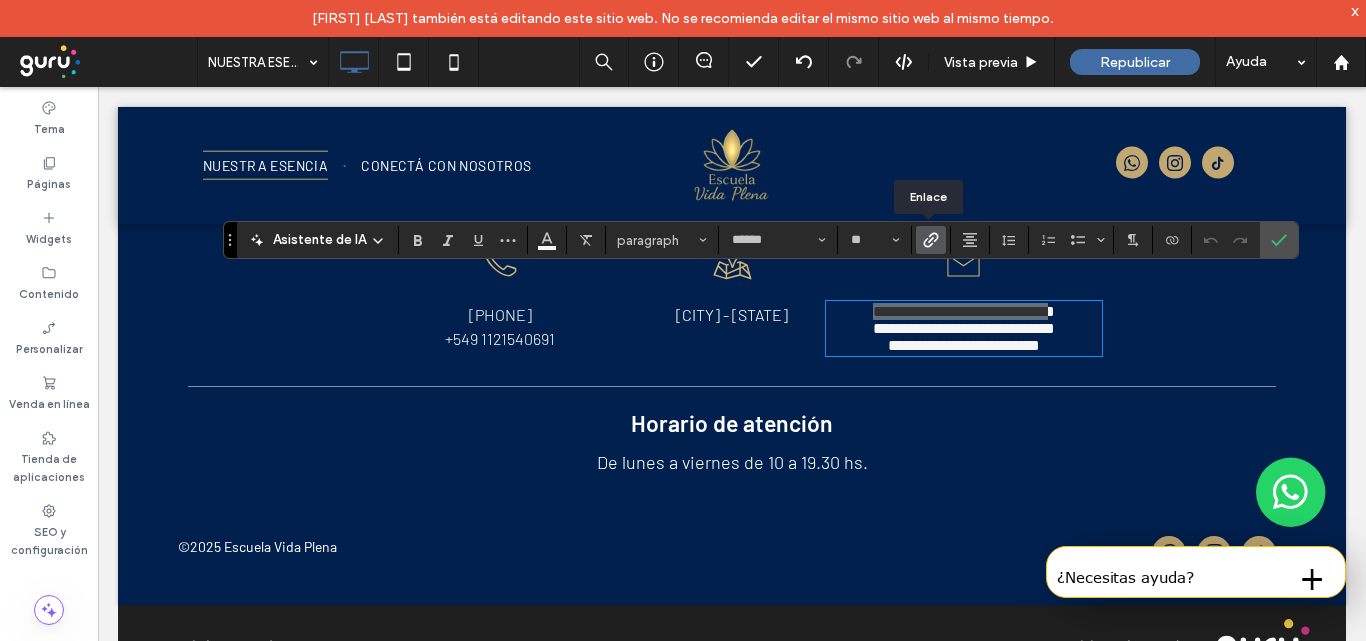 click 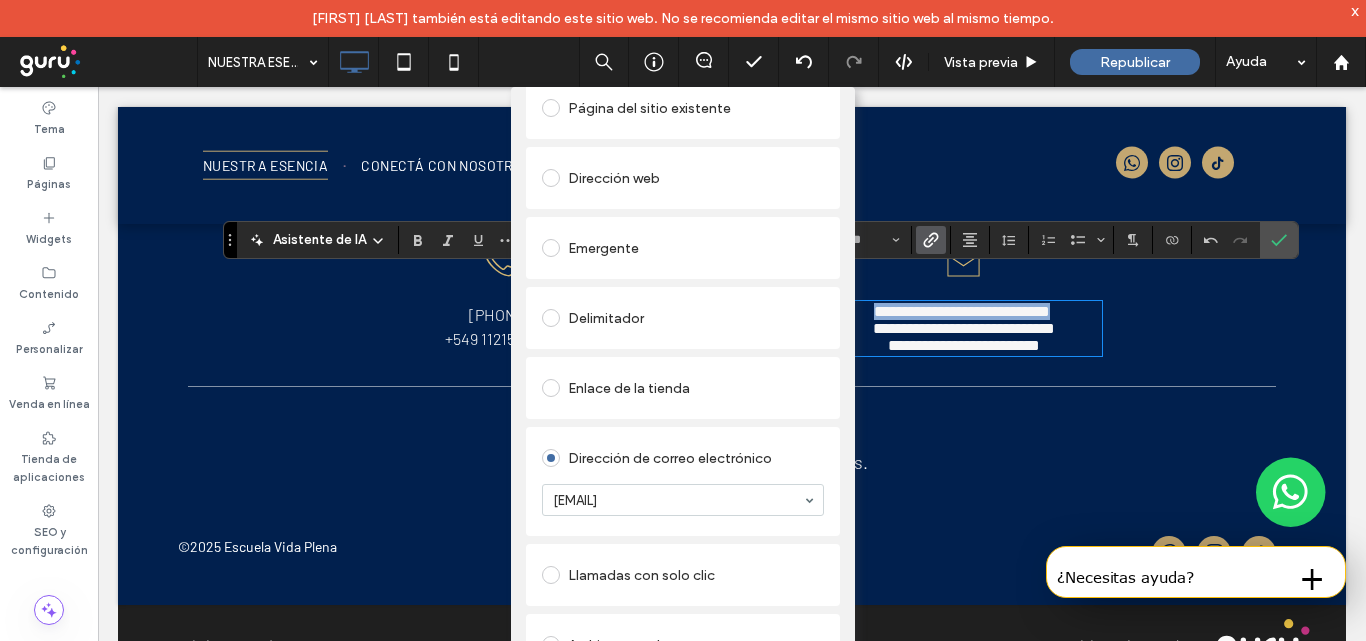 scroll, scrollTop: 140, scrollLeft: 0, axis: vertical 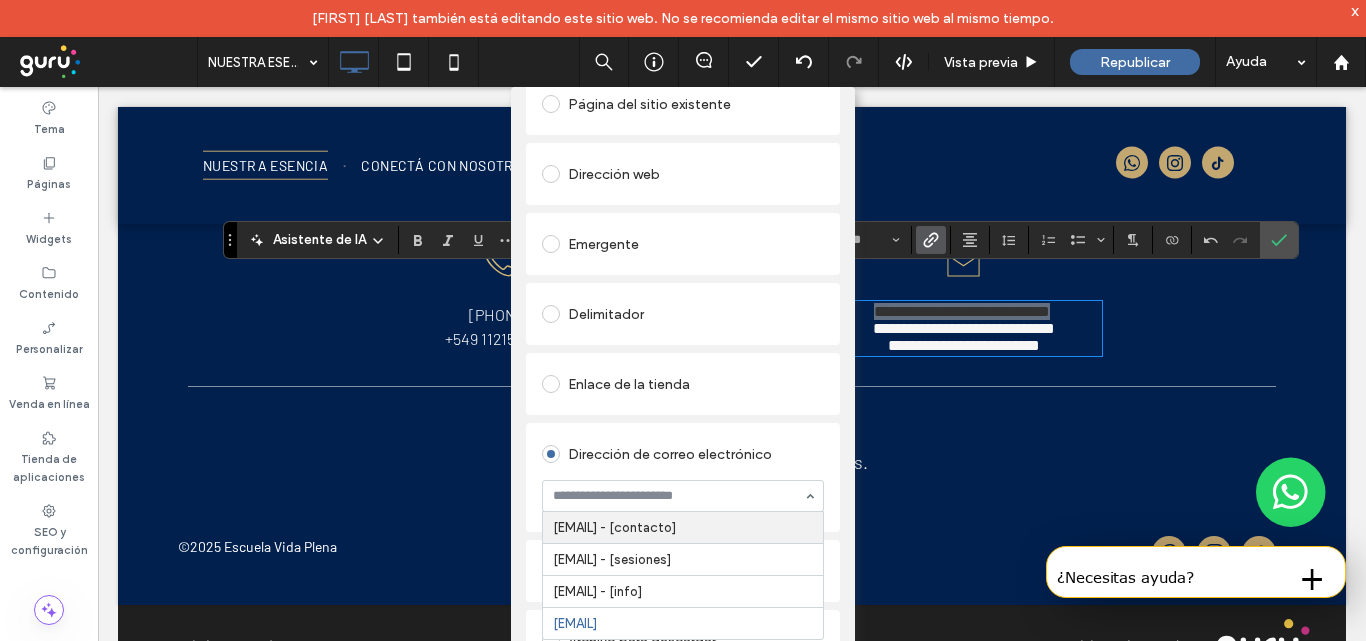 click at bounding box center (678, 496) 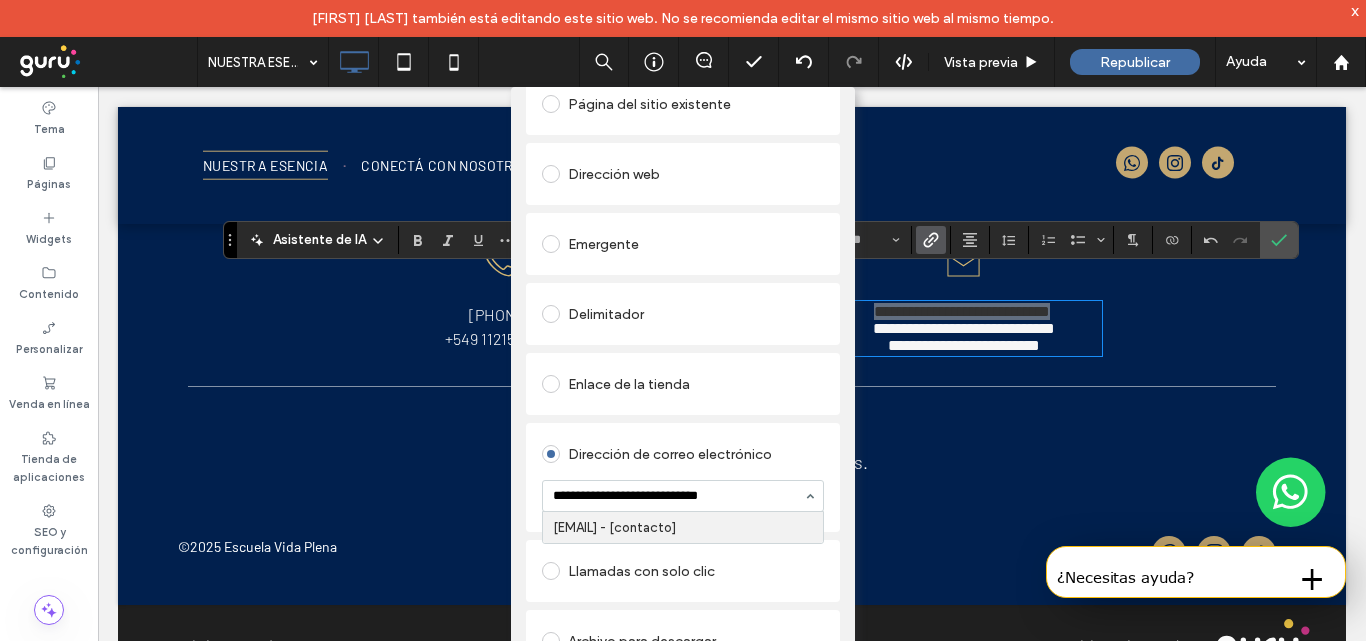 click on "**********" at bounding box center (678, 496) 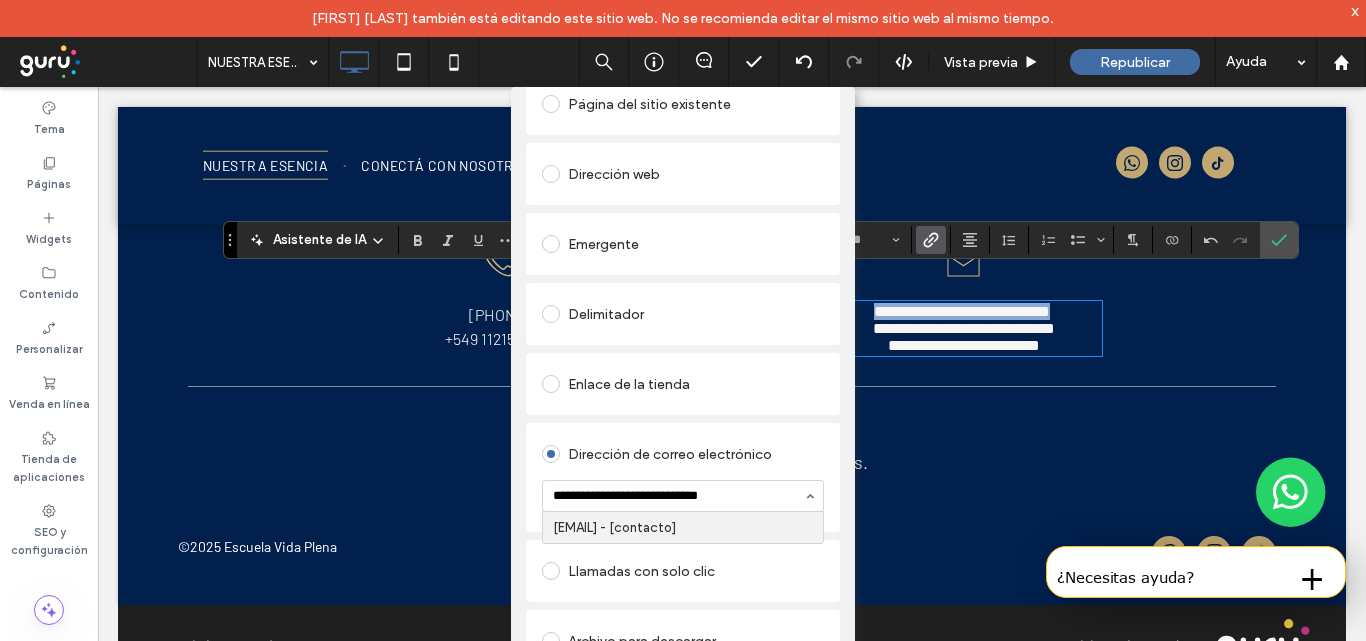 type 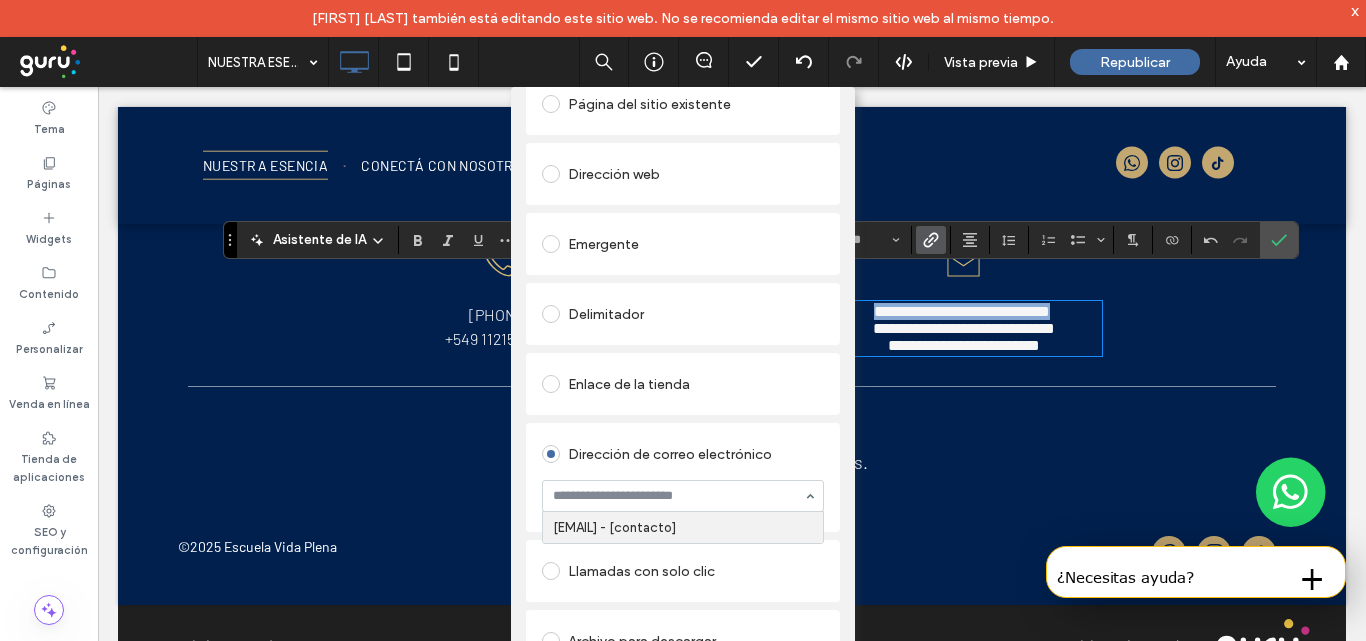 click on "Dirección de correo electrónico" at bounding box center [683, 454] 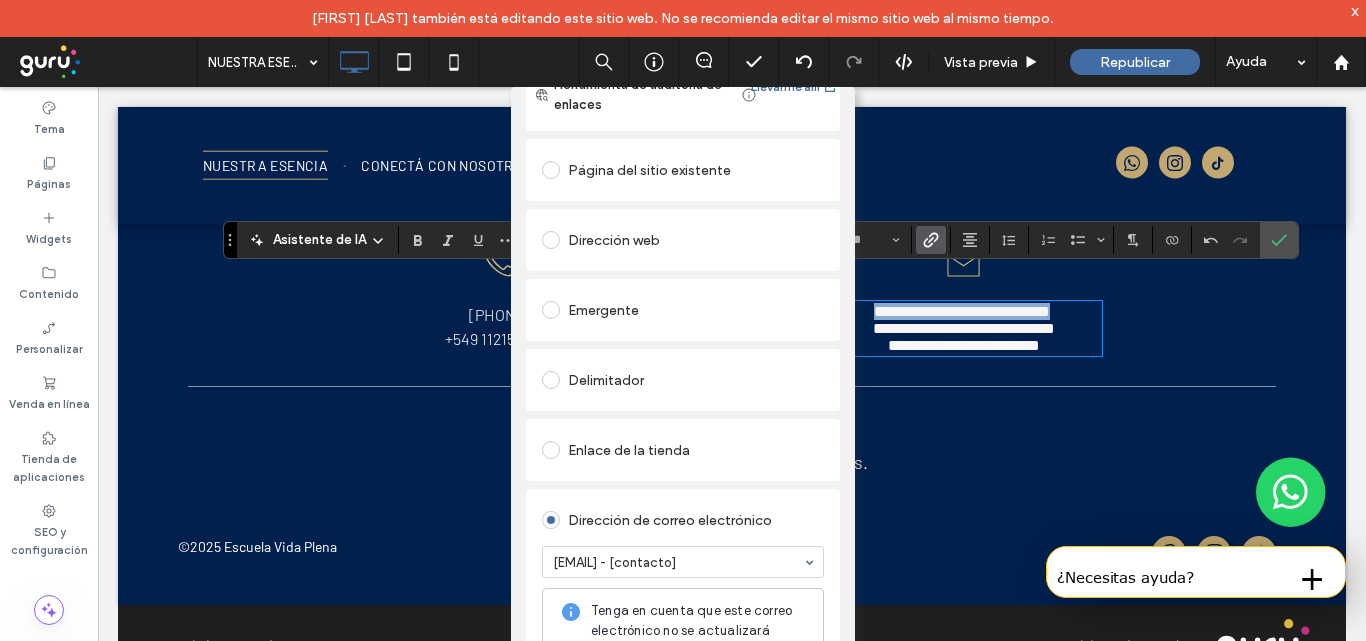 scroll, scrollTop: 0, scrollLeft: 0, axis: both 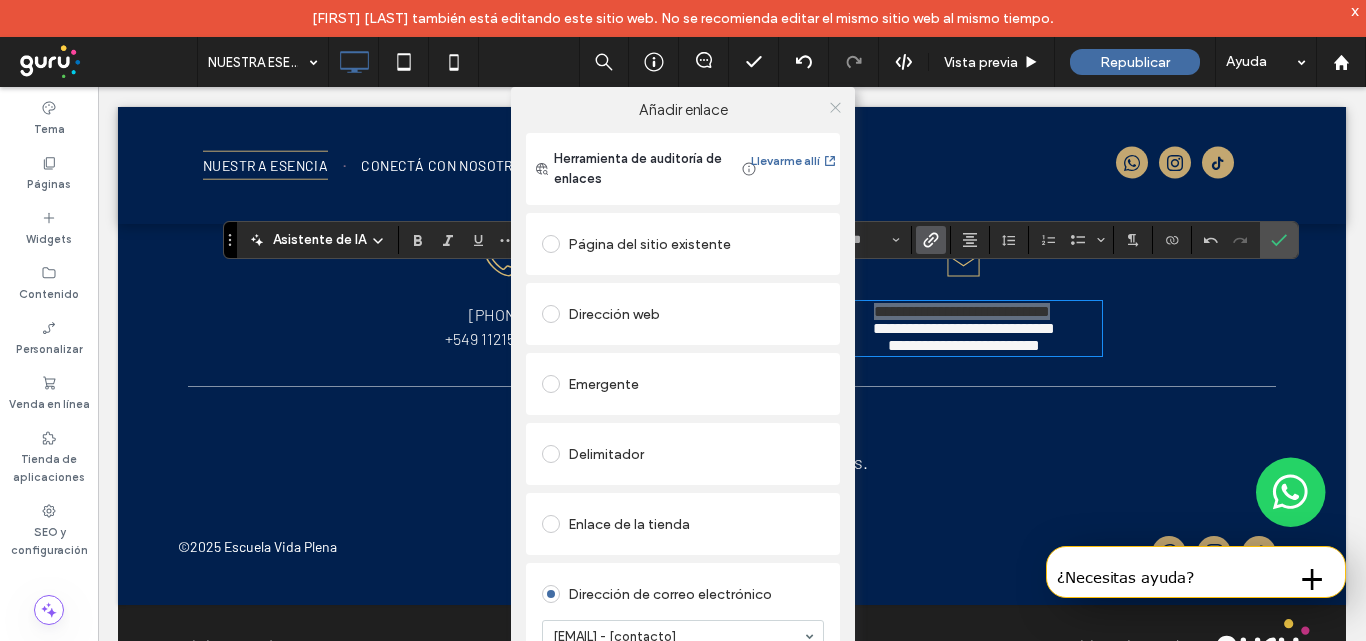 click 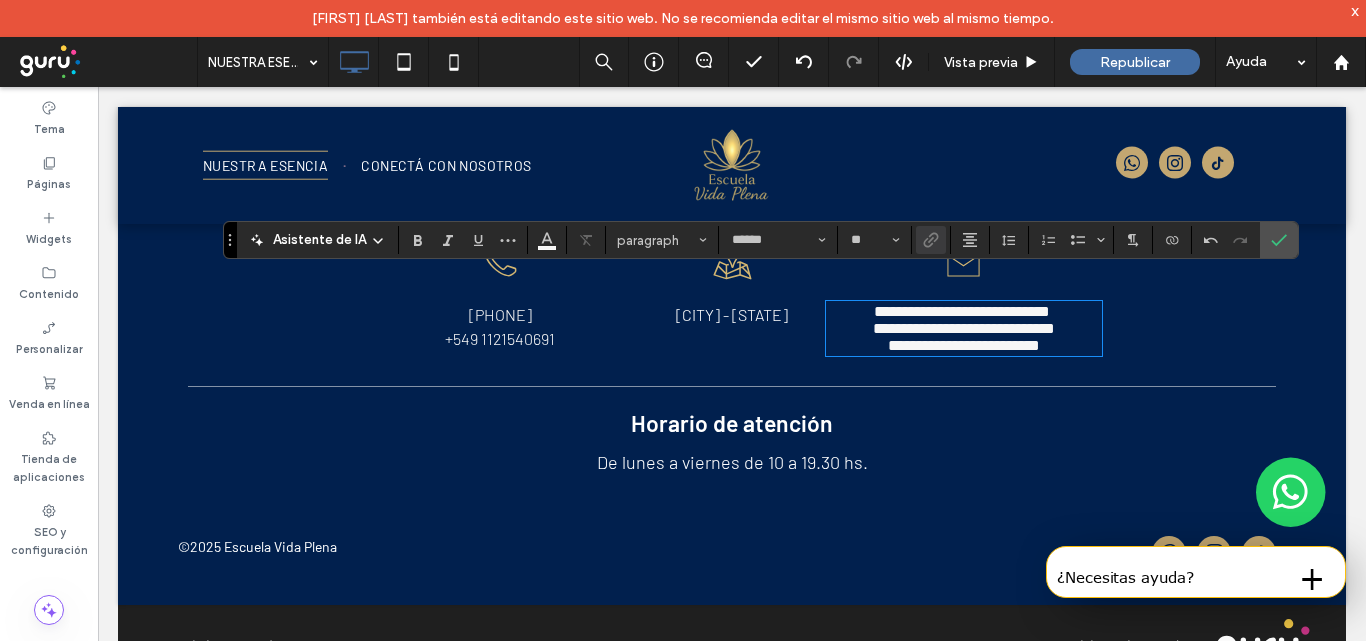 click on "**********" at bounding box center [964, 328] 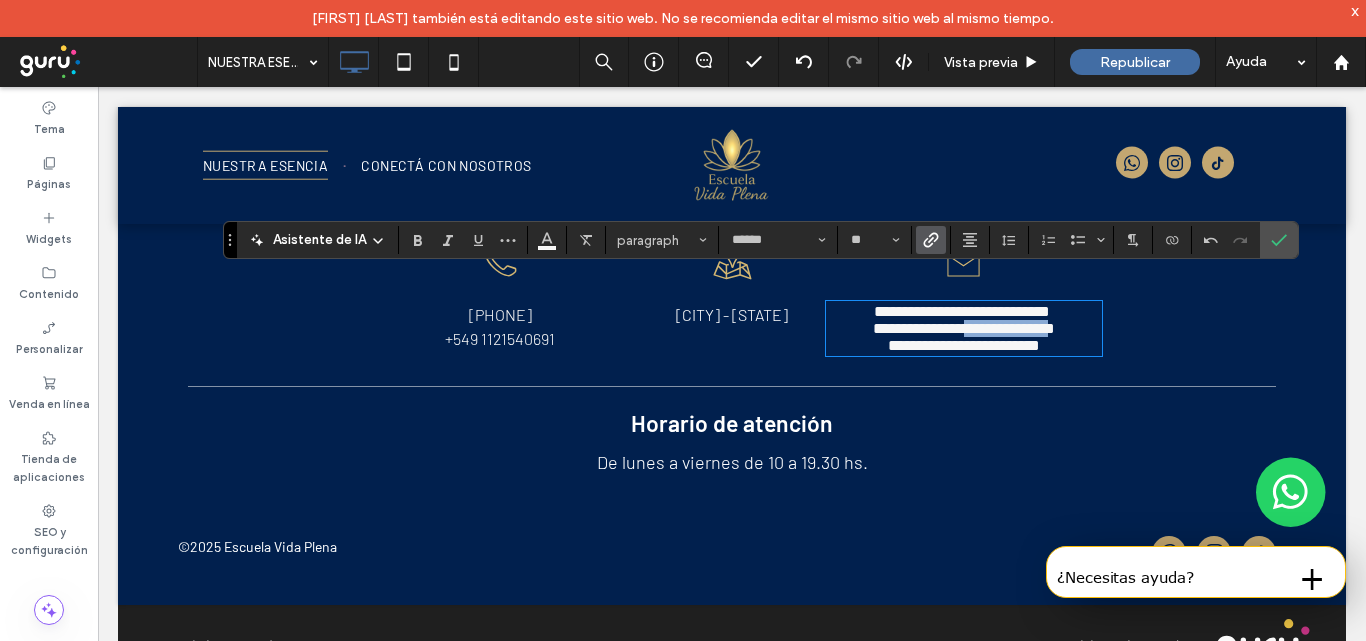 drag, startPoint x: 1068, startPoint y: 306, endPoint x: 959, endPoint y: 312, distance: 109.165016 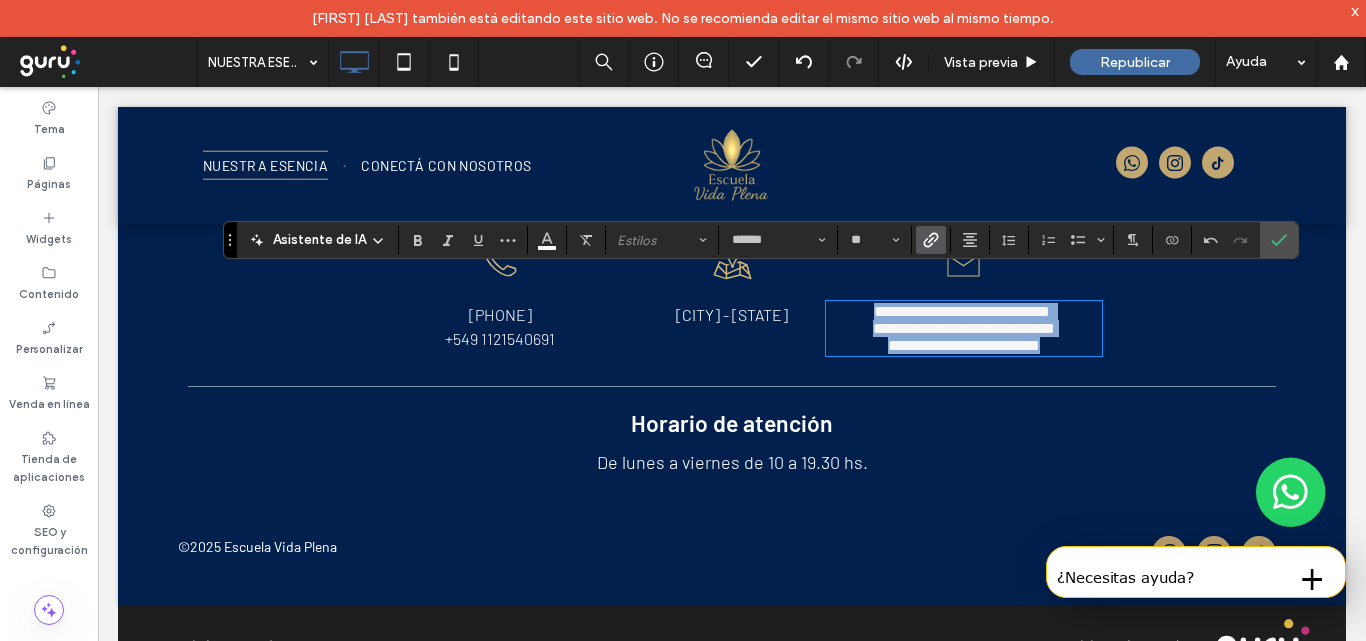 drag, startPoint x: 832, startPoint y: 284, endPoint x: 1144, endPoint y: 355, distance: 319.97656 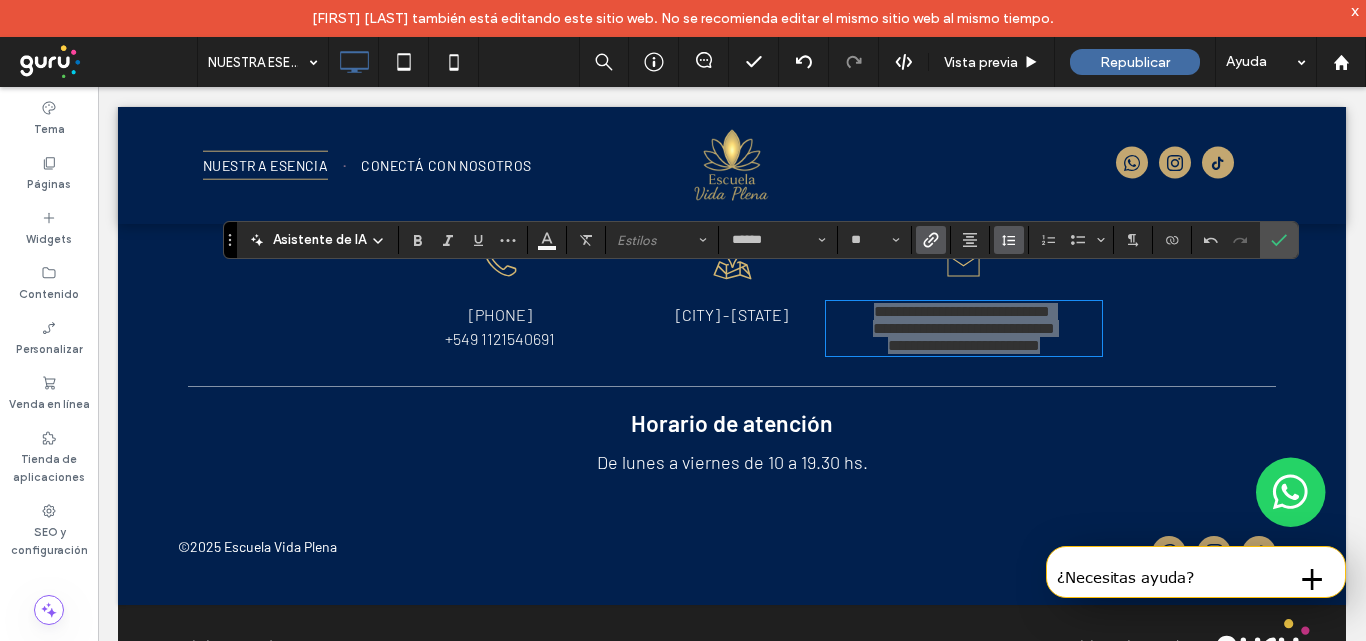 click 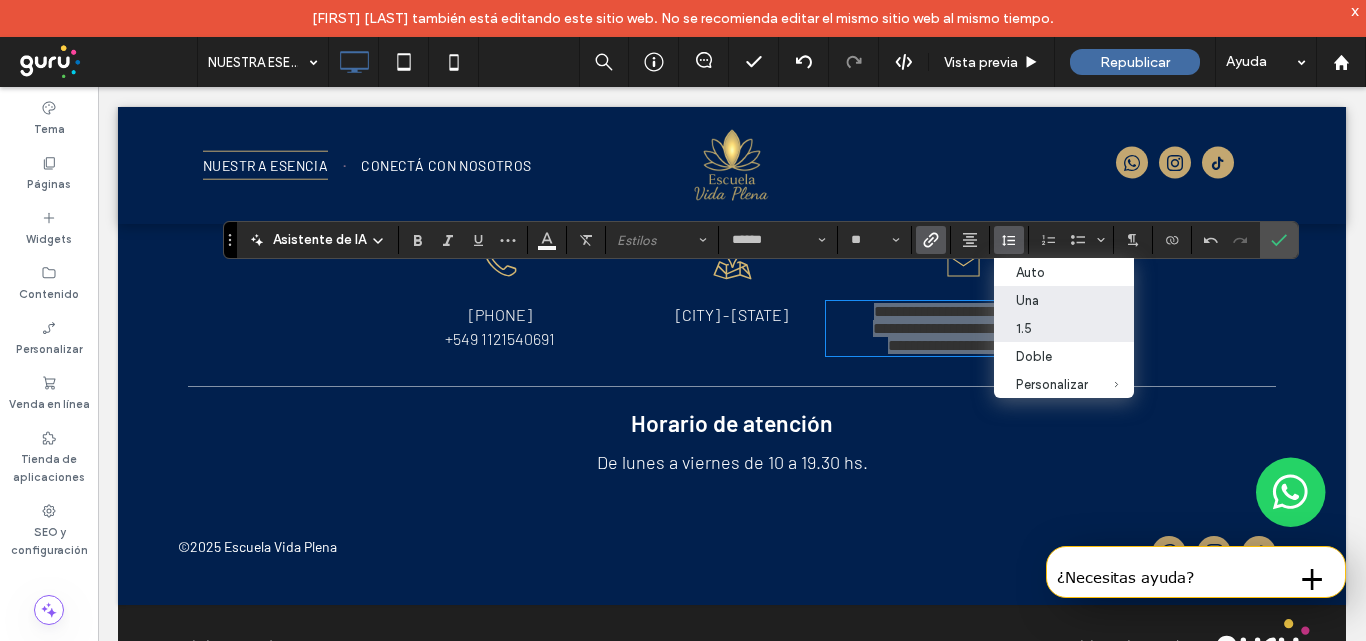 click on "1.5" at bounding box center (1052, 328) 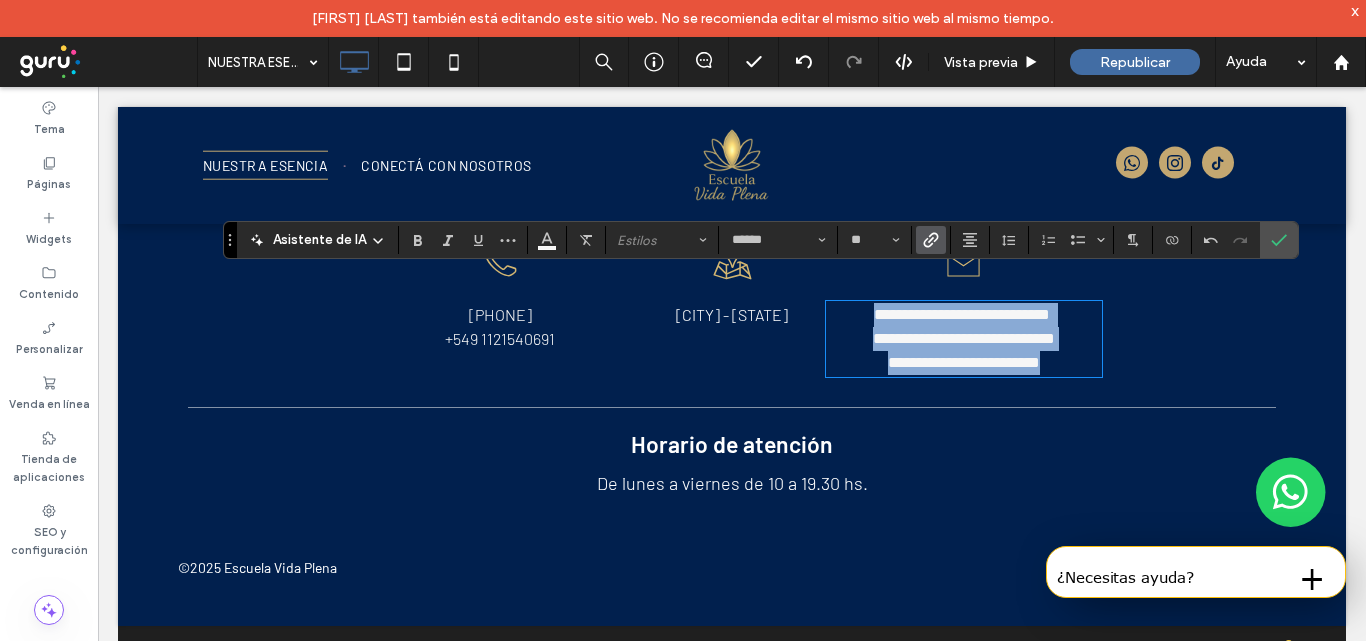 click on "**********" at bounding box center [964, 338] 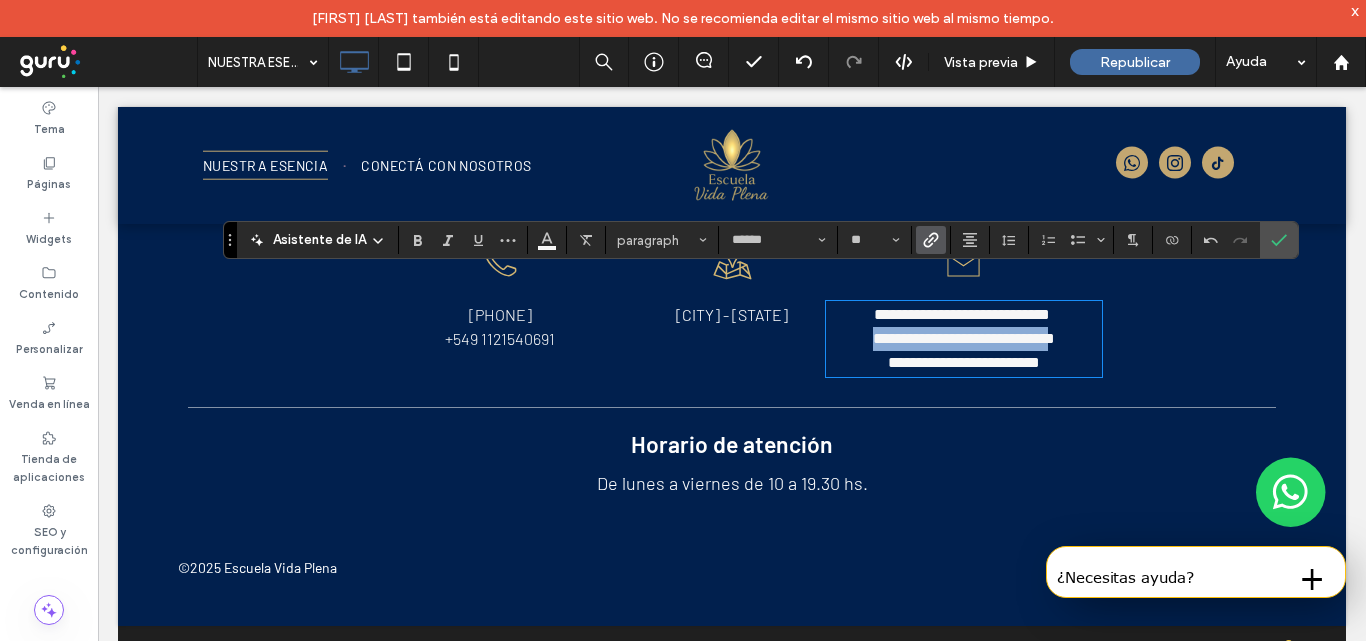 drag, startPoint x: 841, startPoint y: 315, endPoint x: 1067, endPoint y: 314, distance: 226.00221 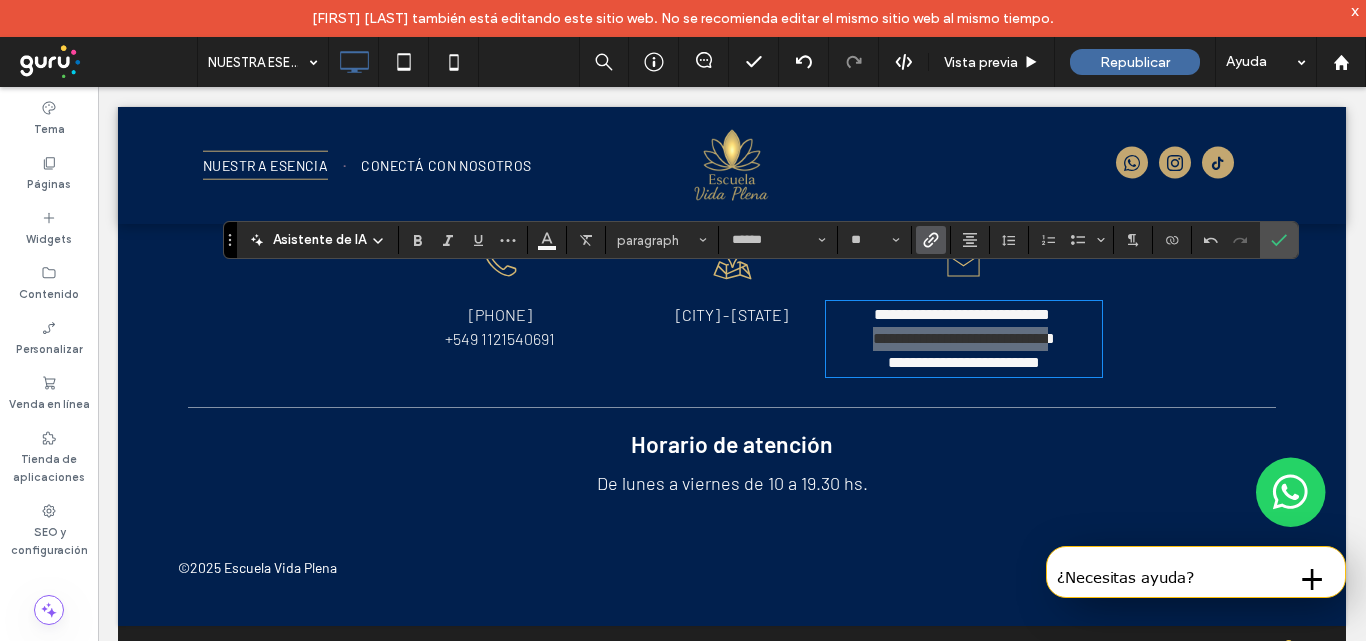 click at bounding box center [931, 240] 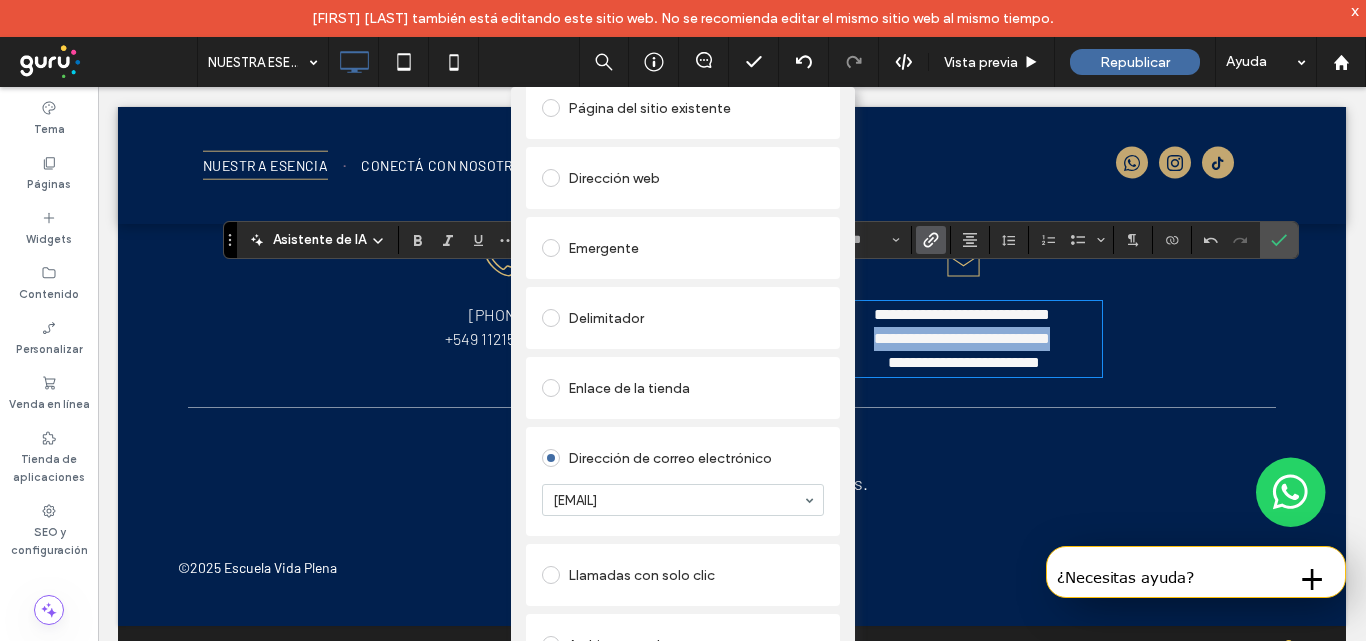 scroll, scrollTop: 140, scrollLeft: 0, axis: vertical 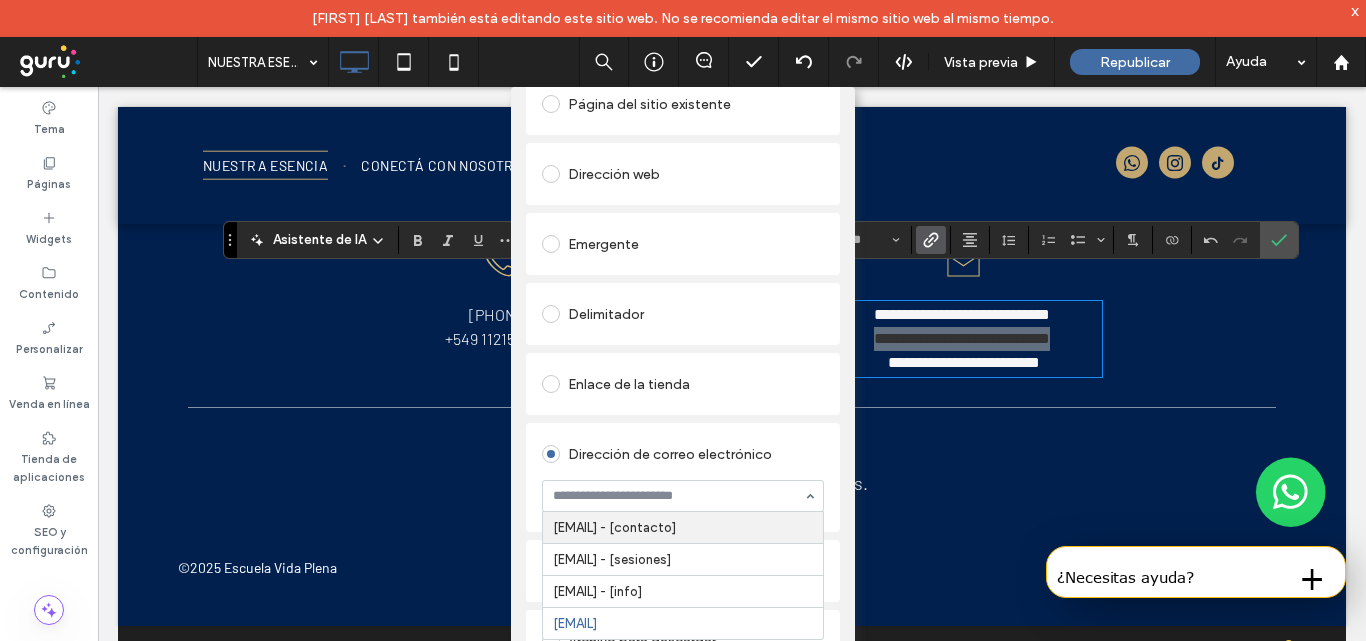 click at bounding box center [678, 496] 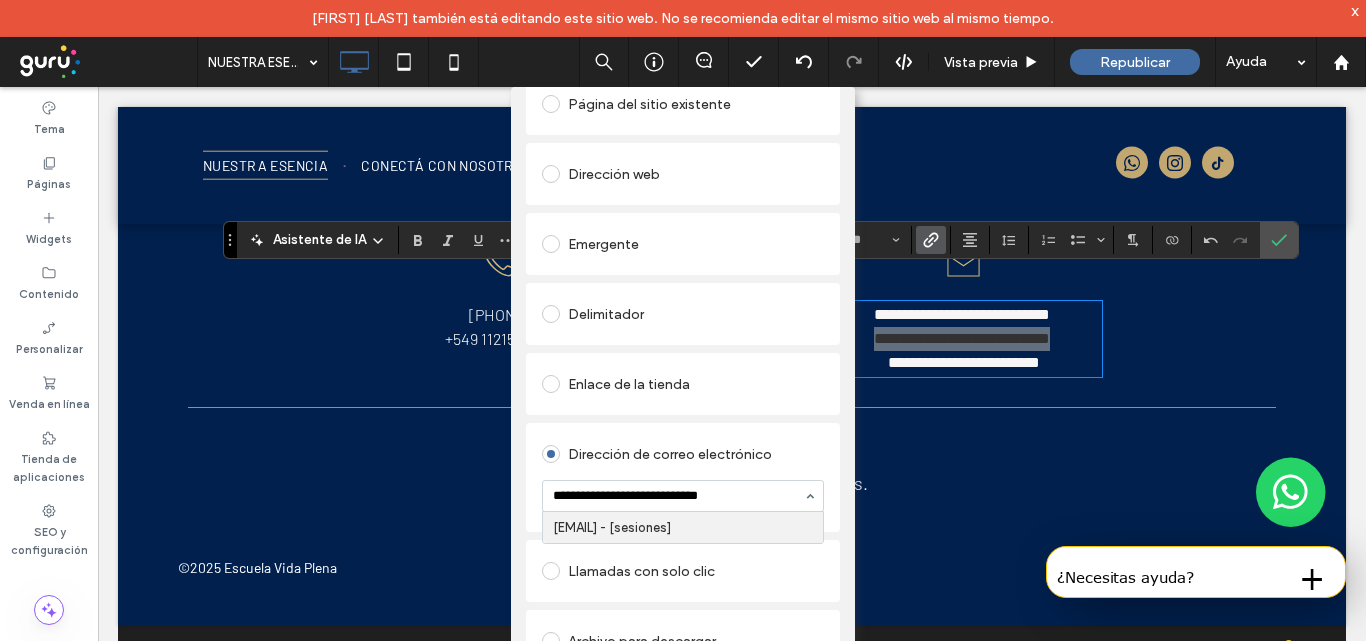 drag, startPoint x: 753, startPoint y: 498, endPoint x: 764, endPoint y: 475, distance: 25.495098 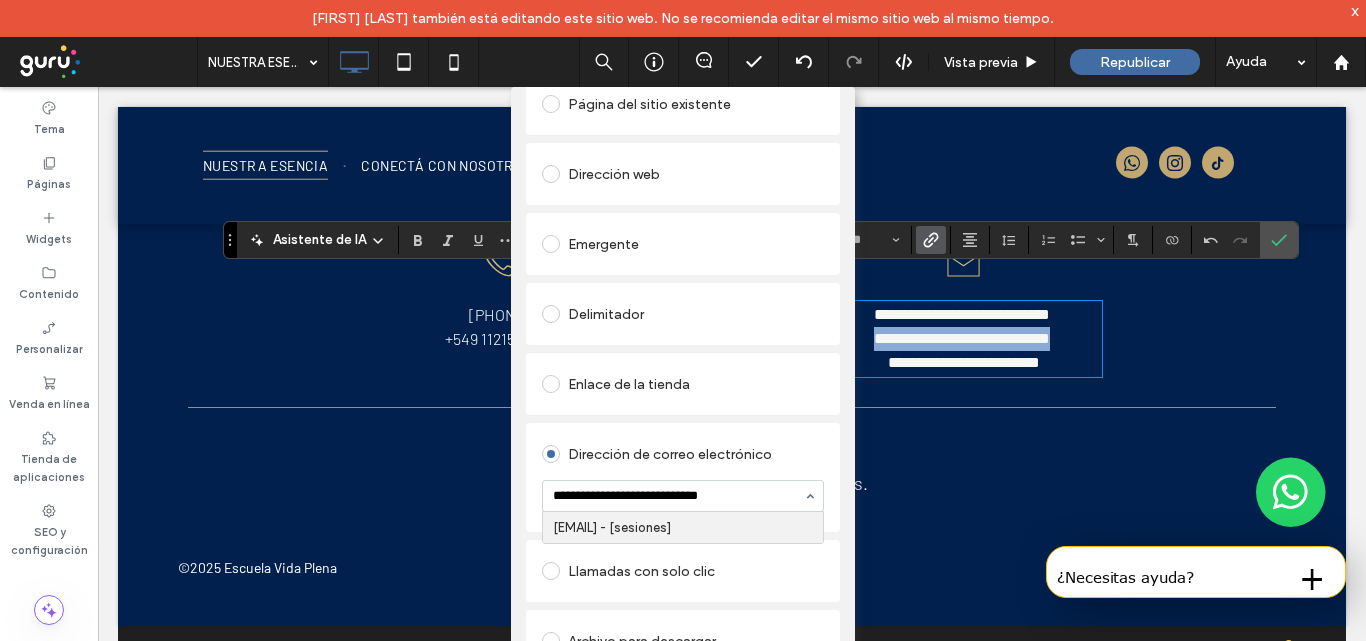 type 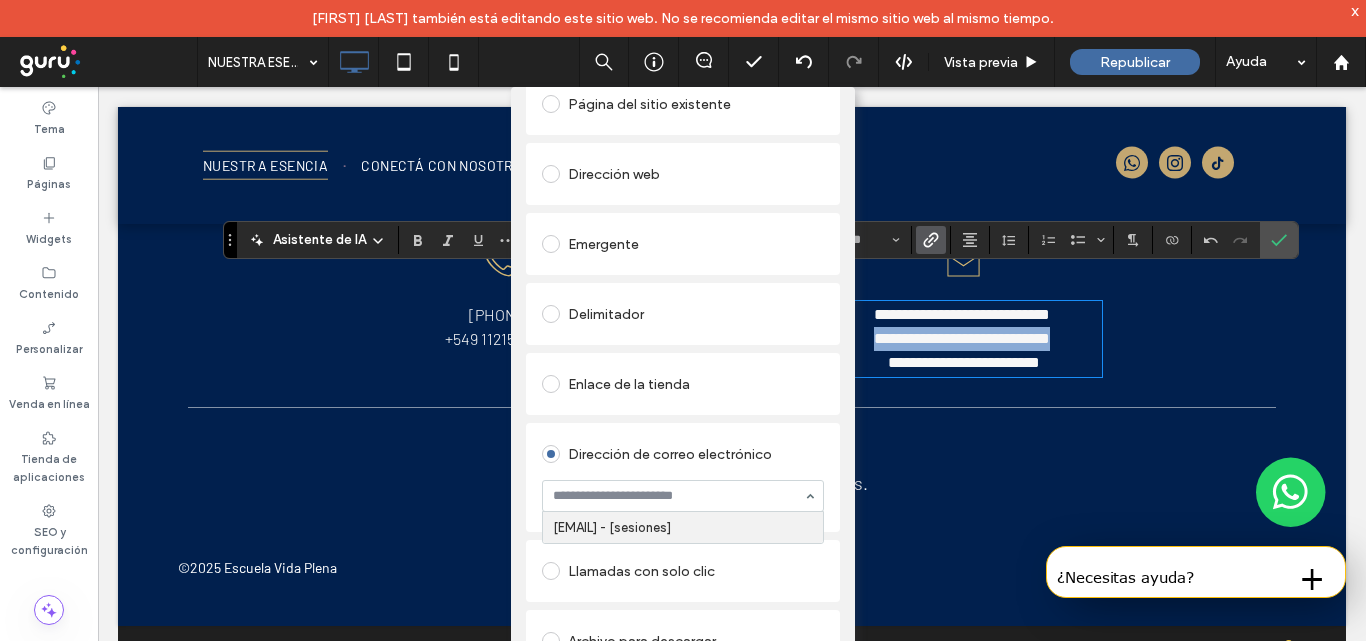 click on "Dirección de correo electrónico" at bounding box center (683, 454) 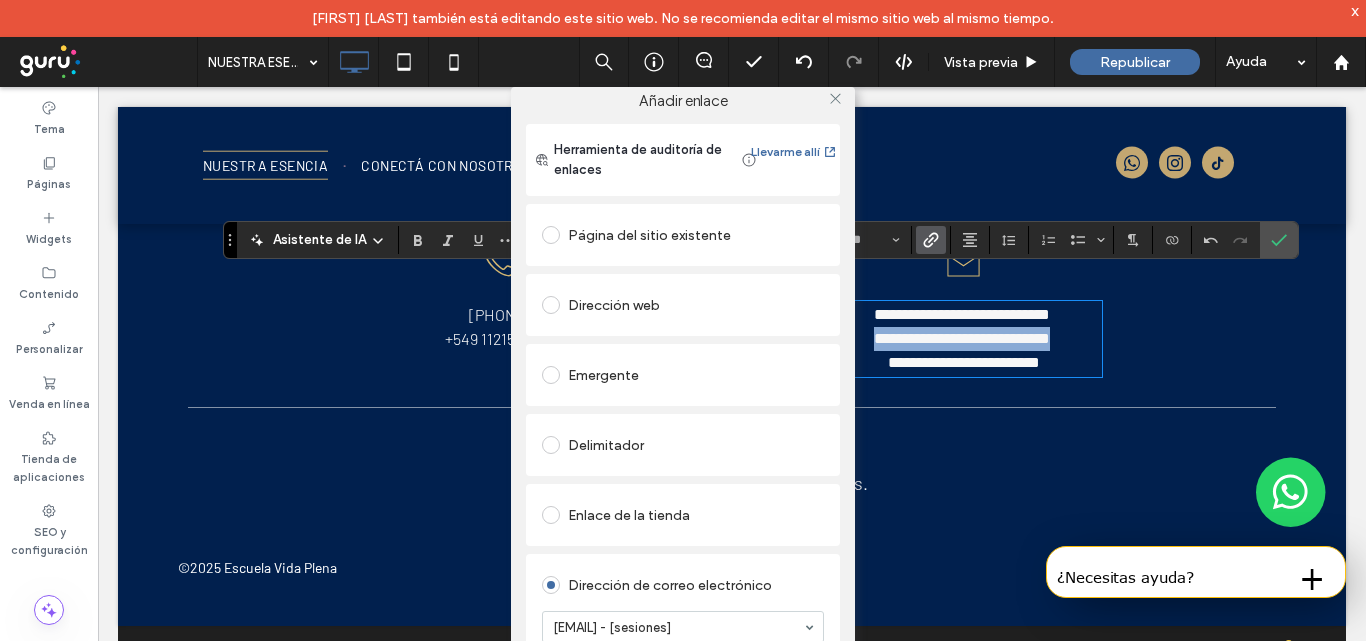 scroll, scrollTop: 0, scrollLeft: 0, axis: both 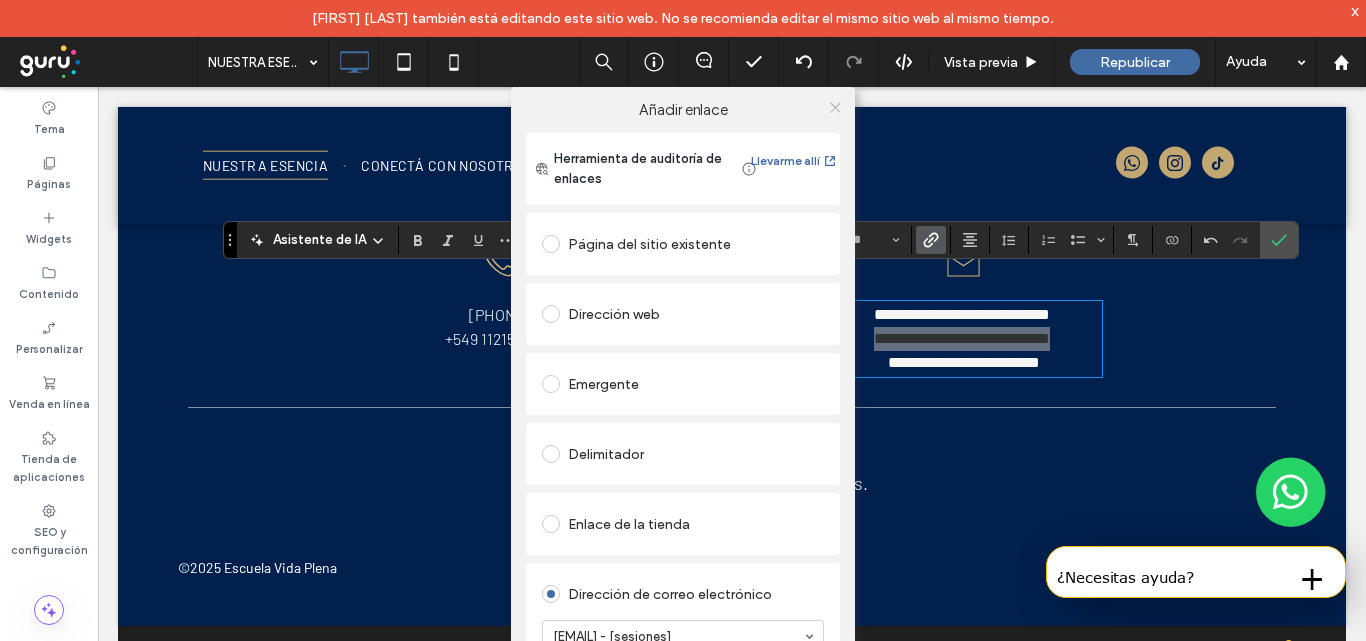 click 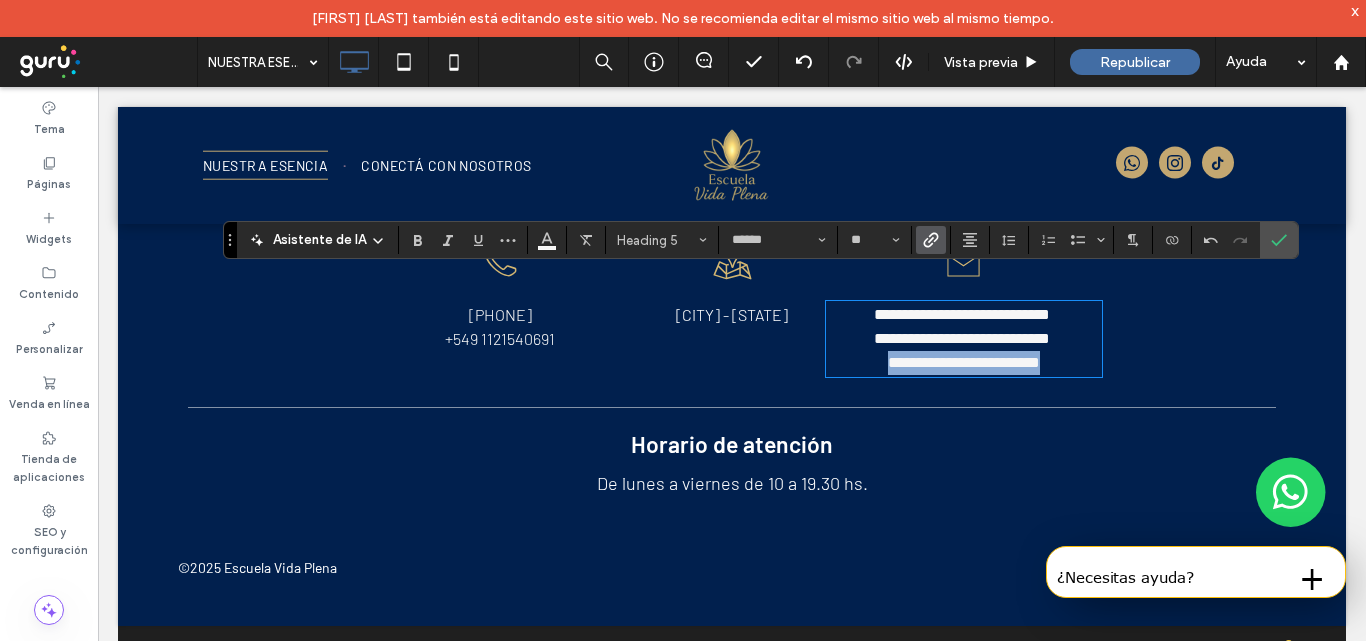 drag, startPoint x: 861, startPoint y: 341, endPoint x: 1055, endPoint y: 353, distance: 194.37077 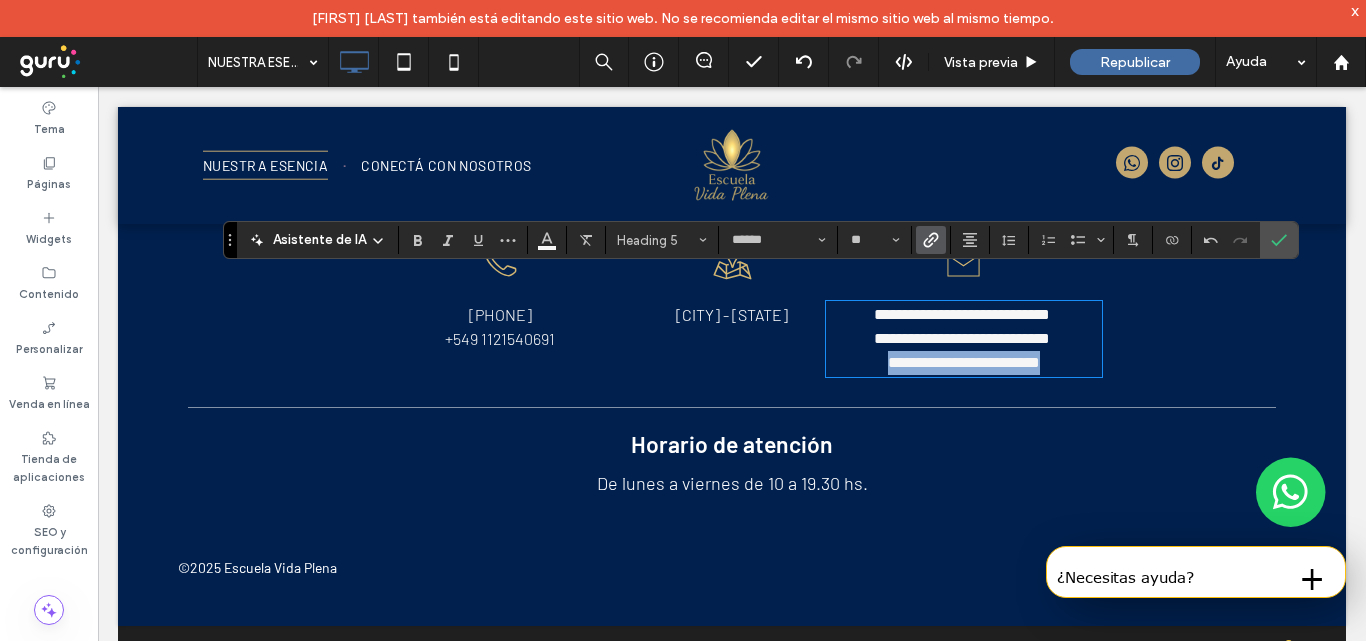 drag, startPoint x: 1055, startPoint y: 344, endPoint x: 857, endPoint y: 370, distance: 199.69977 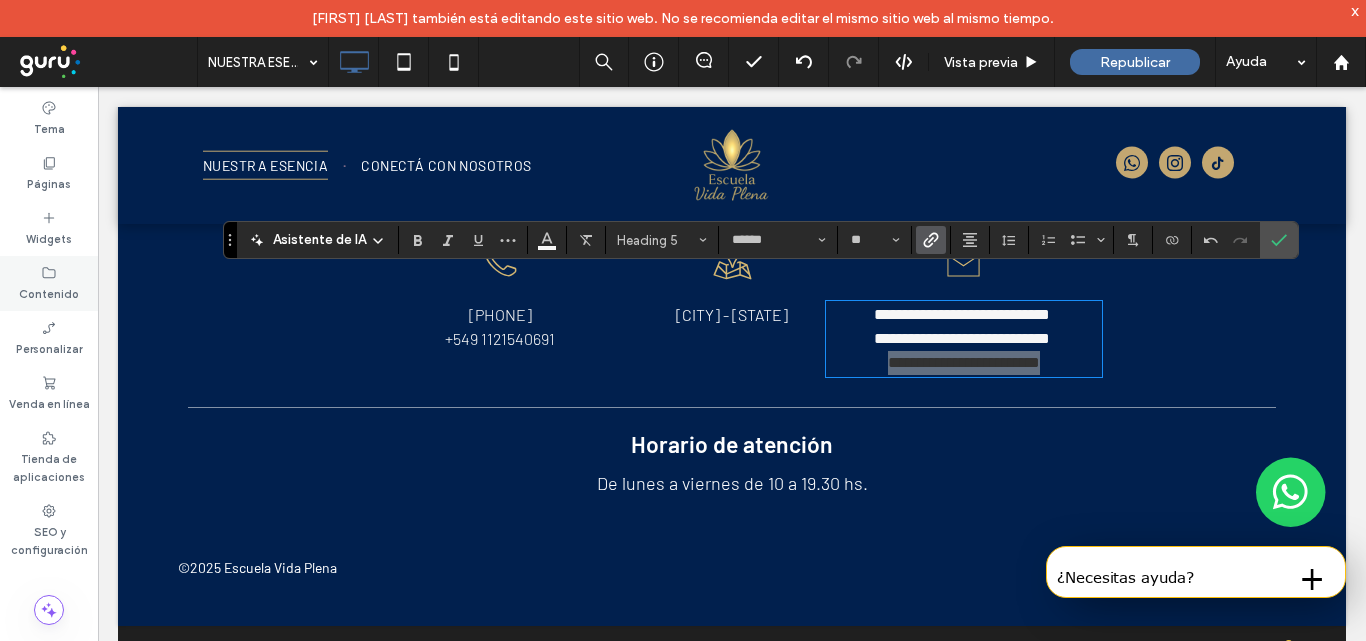 click on "Contenido" at bounding box center [49, 283] 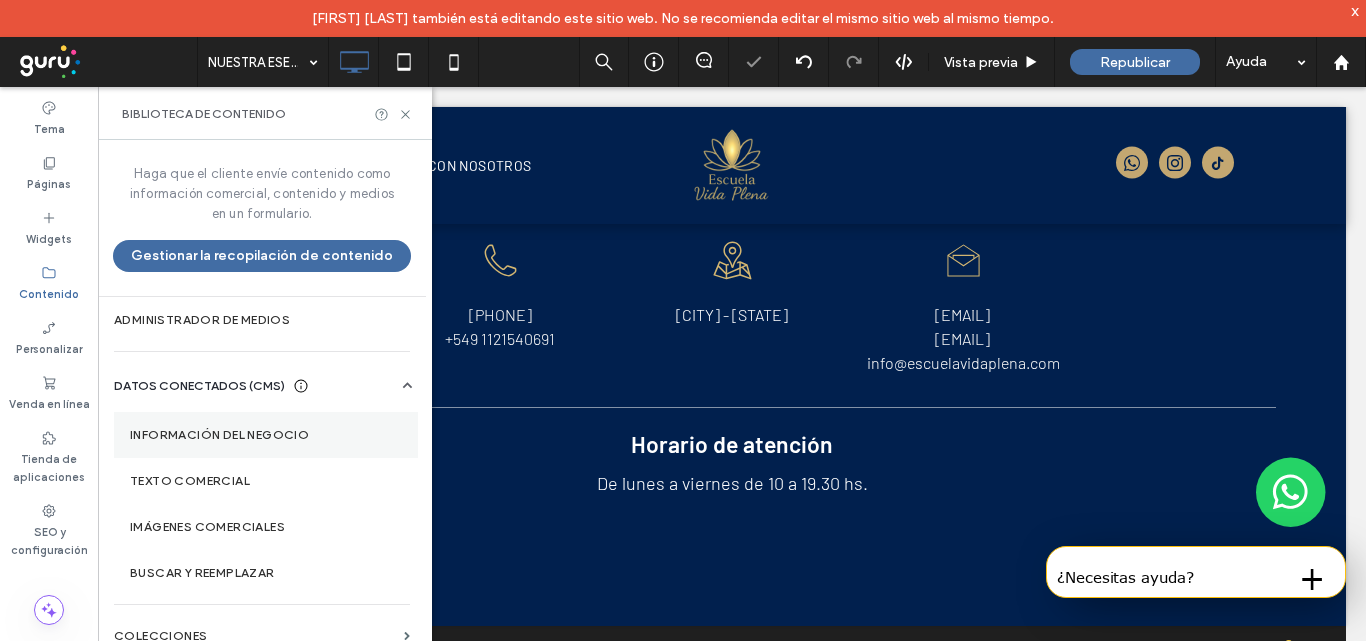 click on "Información del negocio" at bounding box center [266, 435] 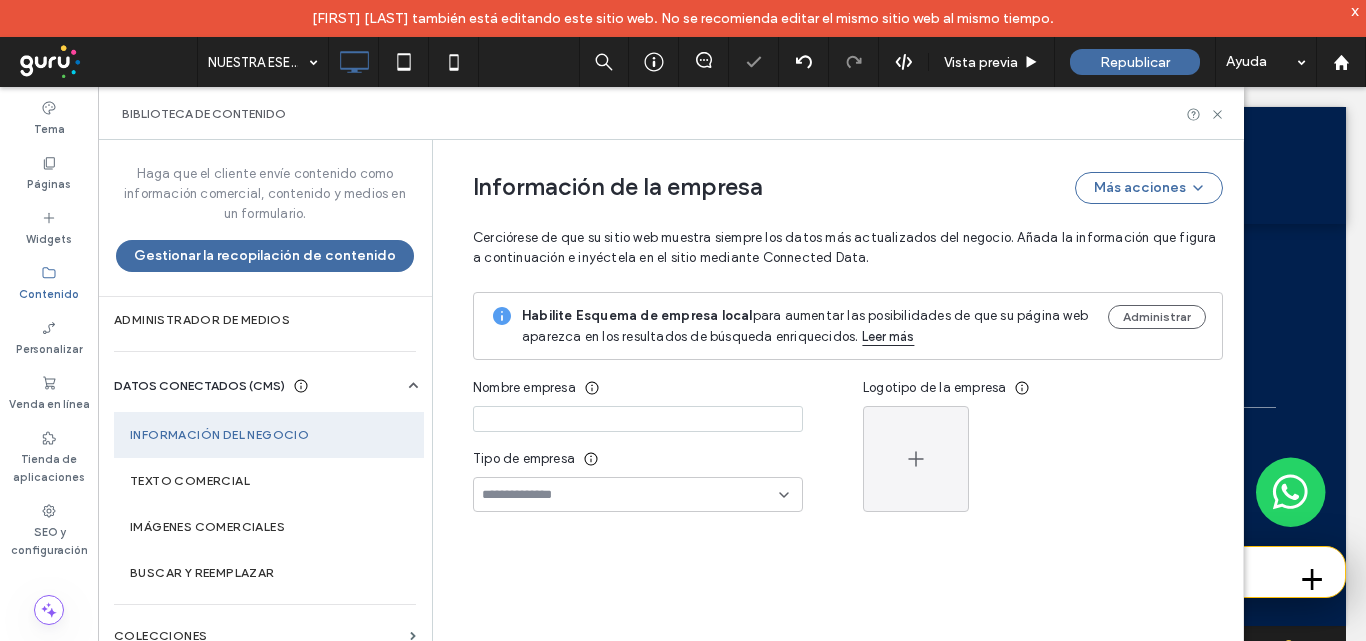 type on "**********" 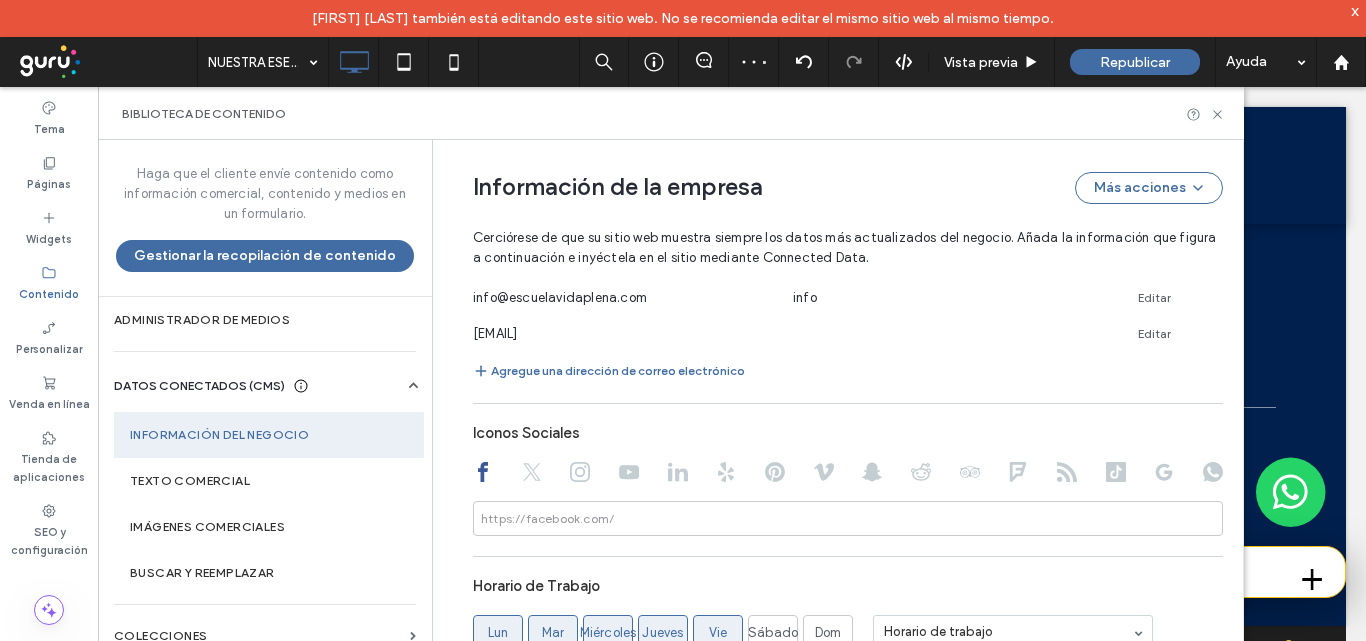 scroll, scrollTop: 1019, scrollLeft: 0, axis: vertical 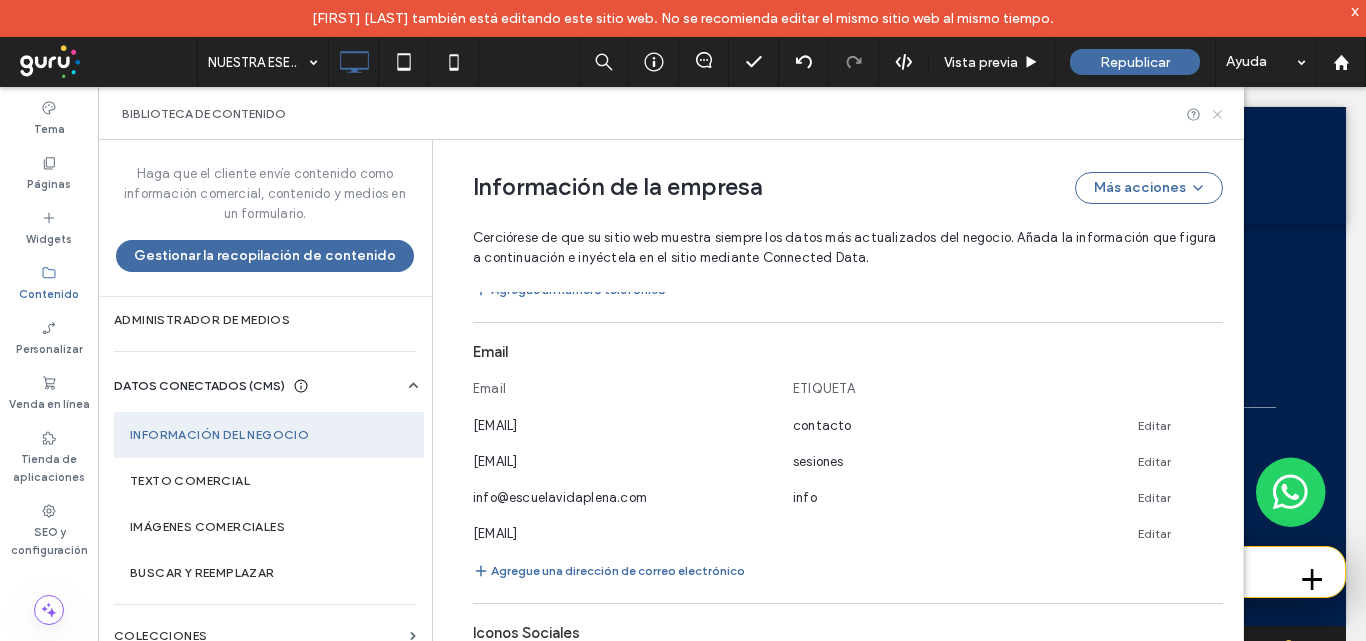 click 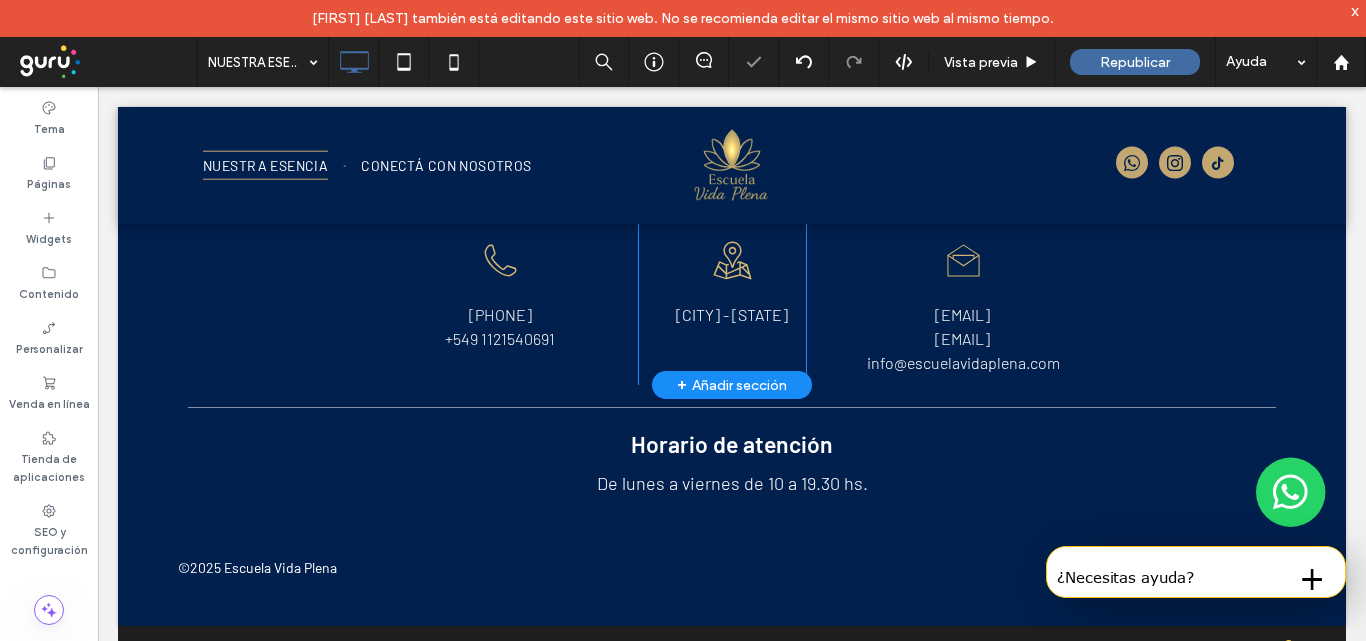 click on "info@escuelavidaplena.com" at bounding box center (964, 363) 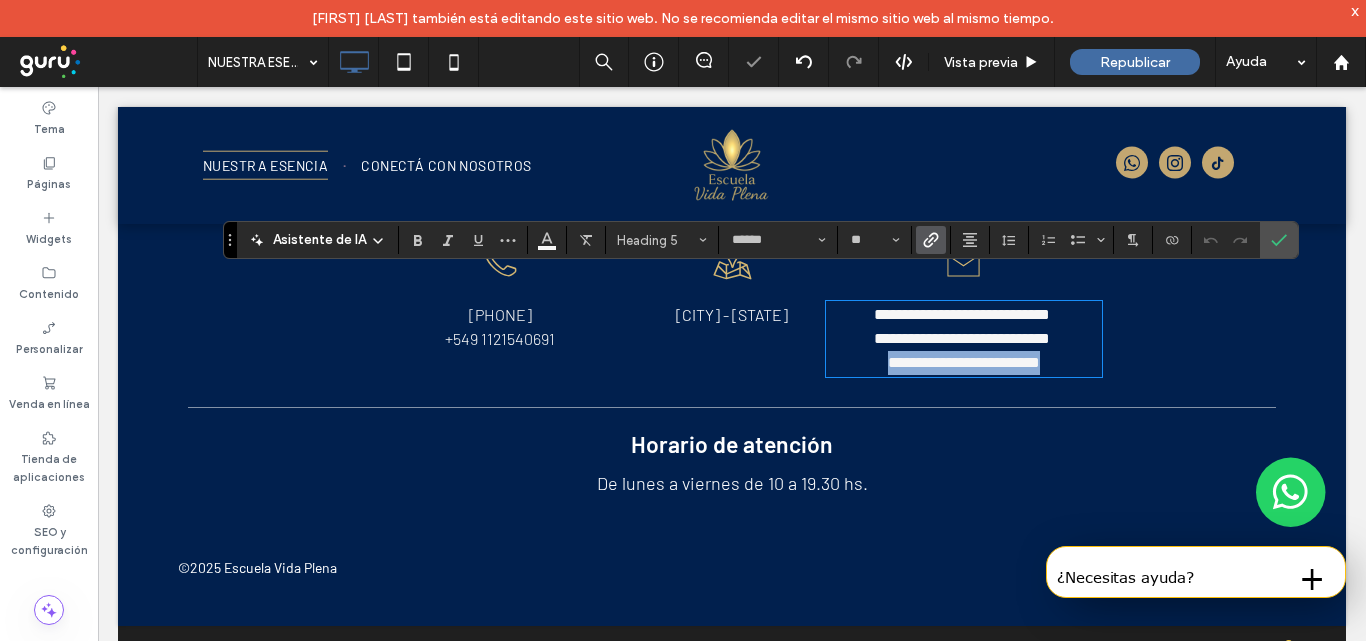 click on "**********" at bounding box center (964, 362) 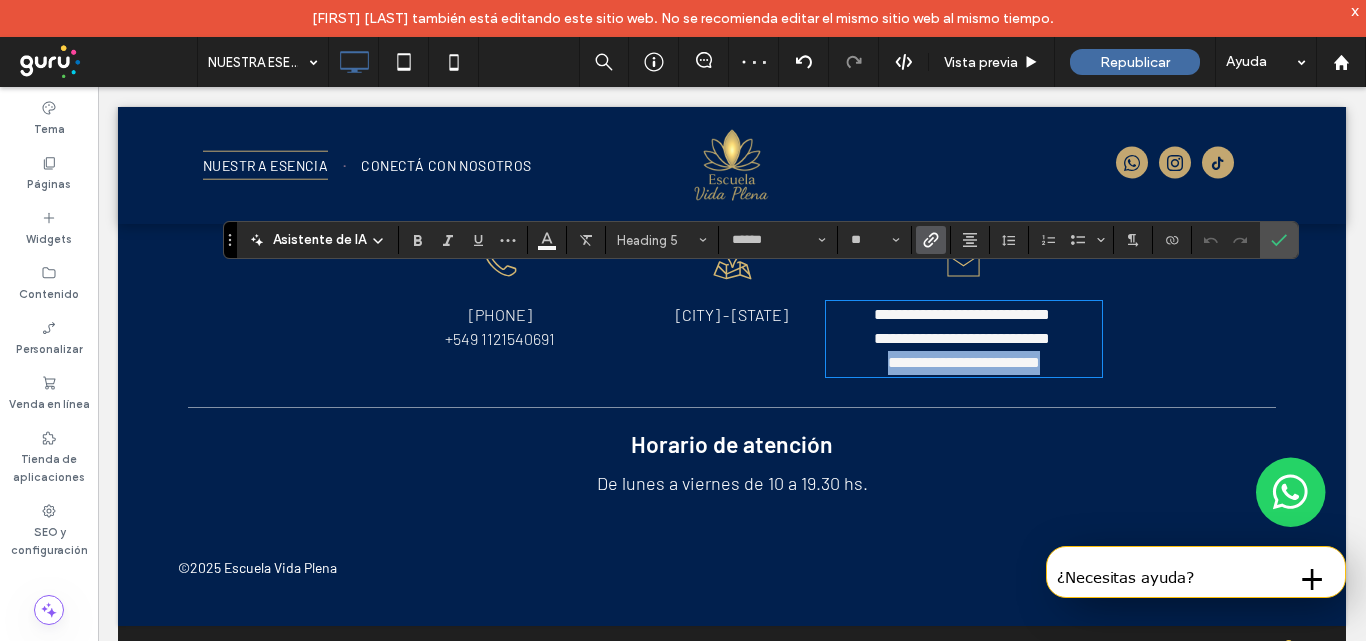 drag, startPoint x: 934, startPoint y: 356, endPoint x: 857, endPoint y: 369, distance: 78.08969 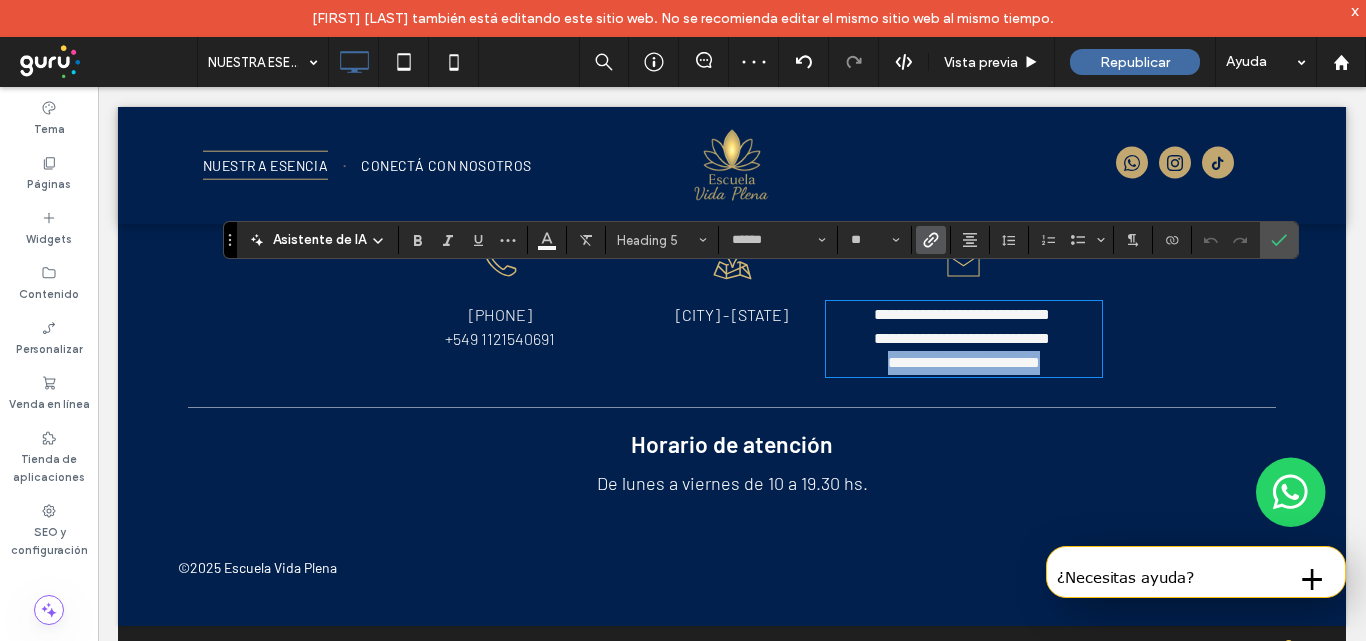 click on "**********" at bounding box center (732, 390) 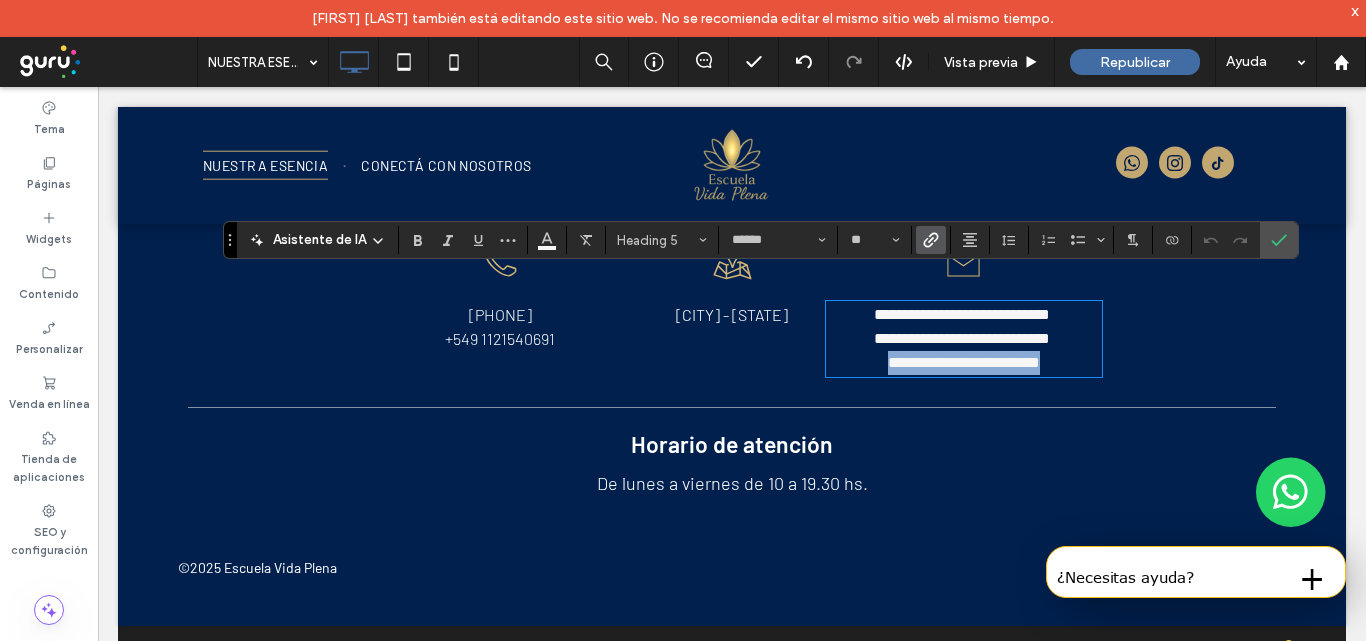 copy on "**********" 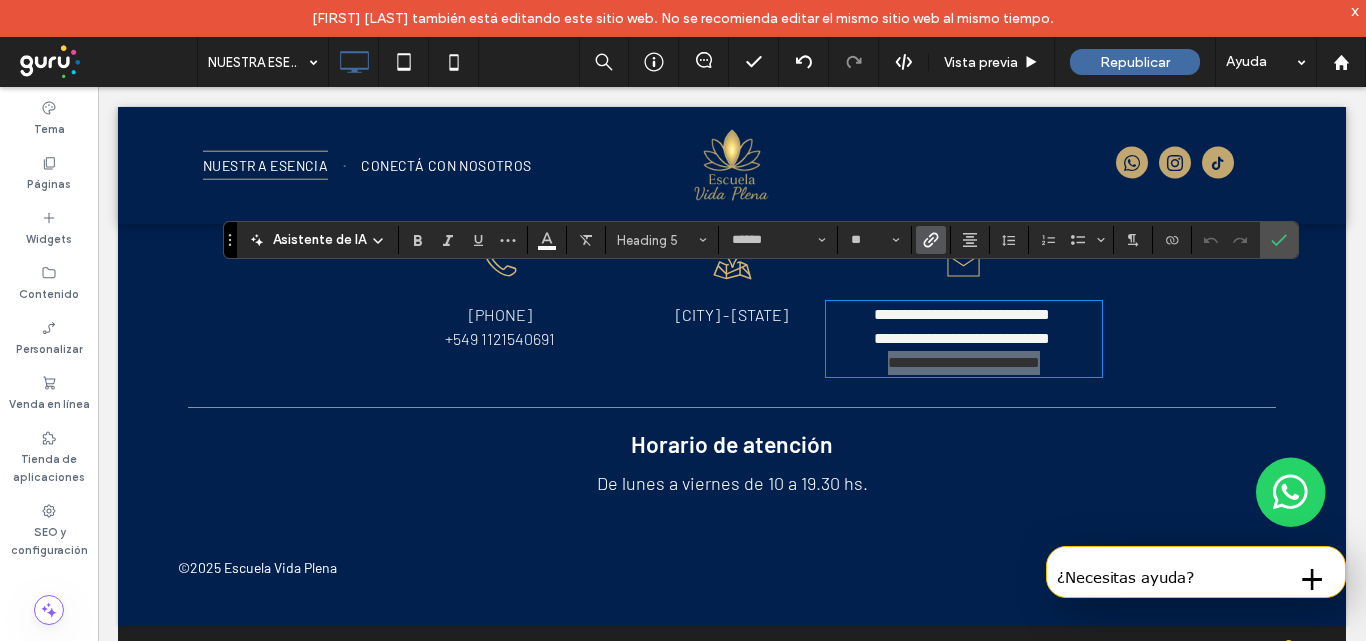 click 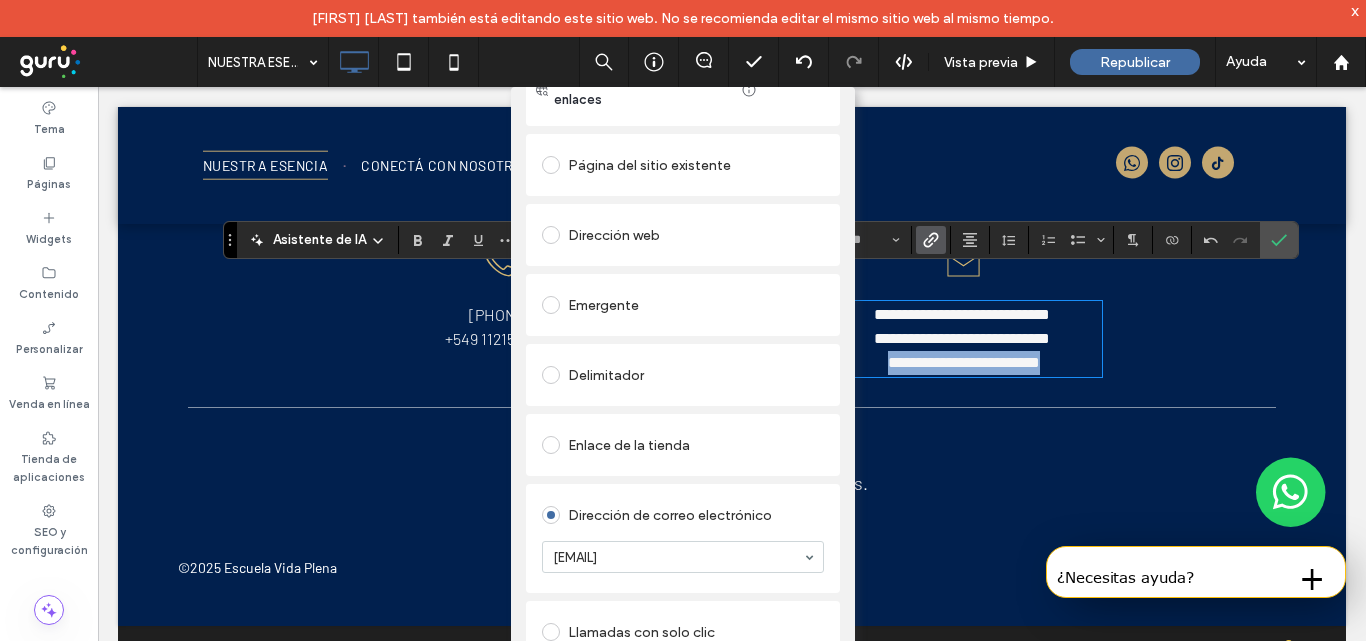 scroll, scrollTop: 140, scrollLeft: 0, axis: vertical 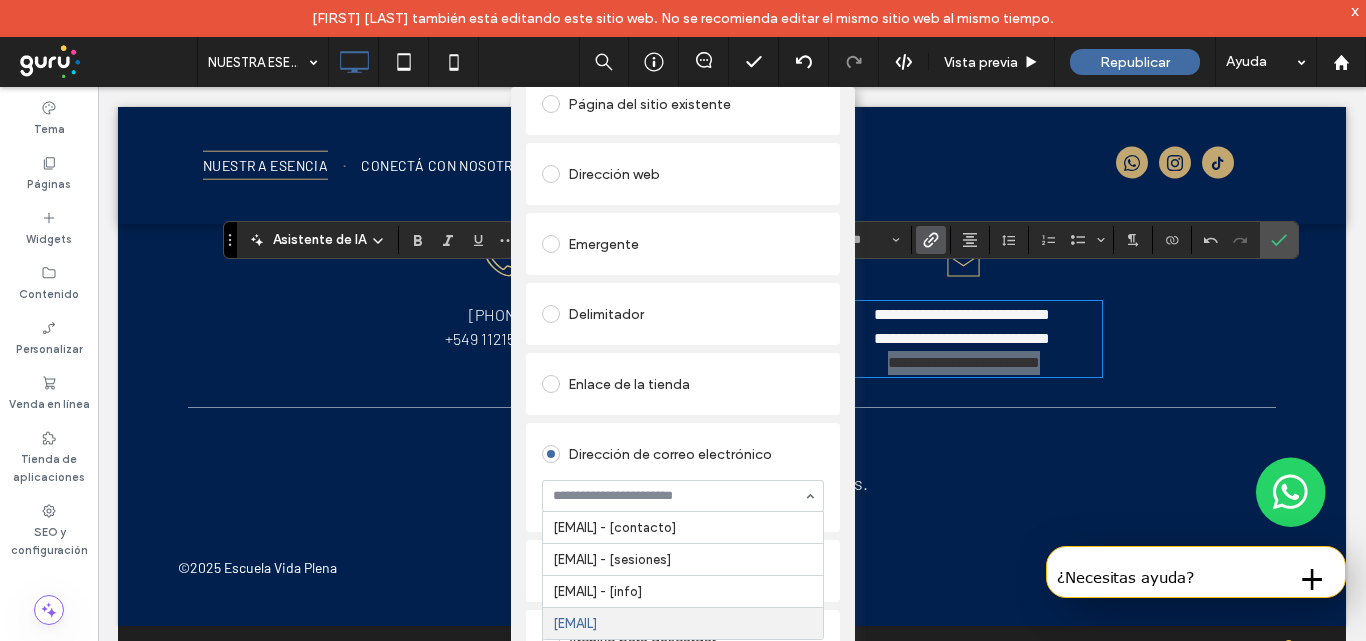 click at bounding box center (678, 496) 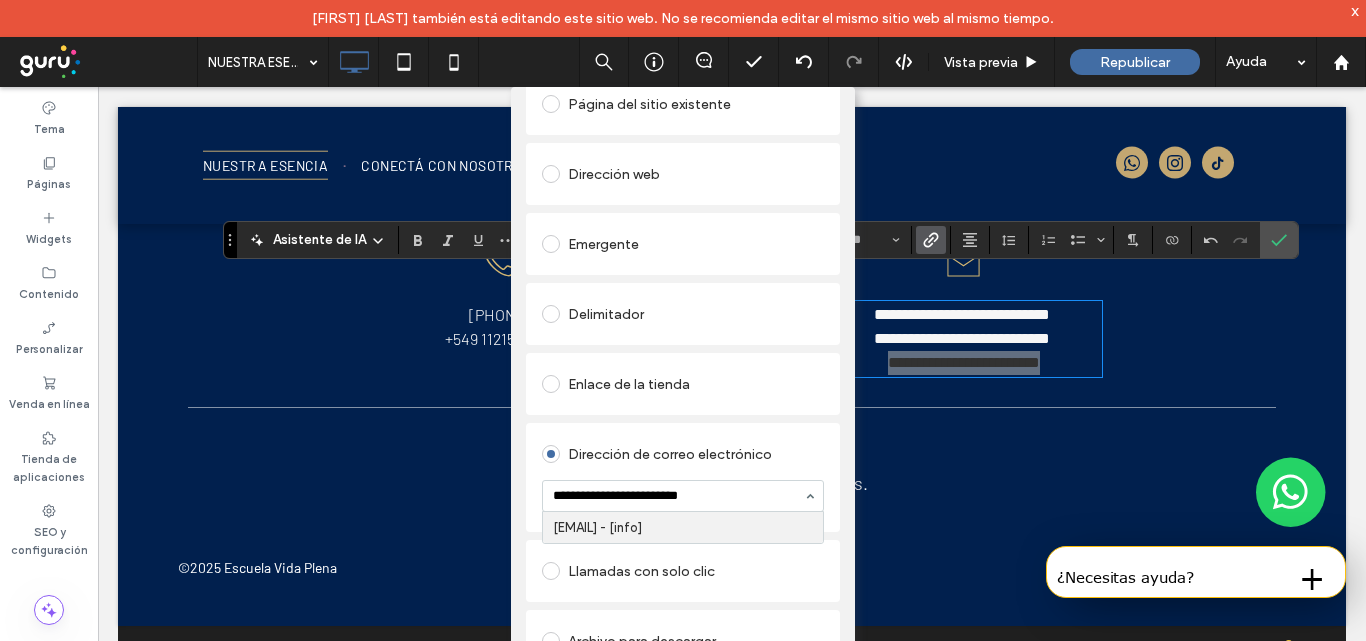 click on "**********" at bounding box center (678, 496) 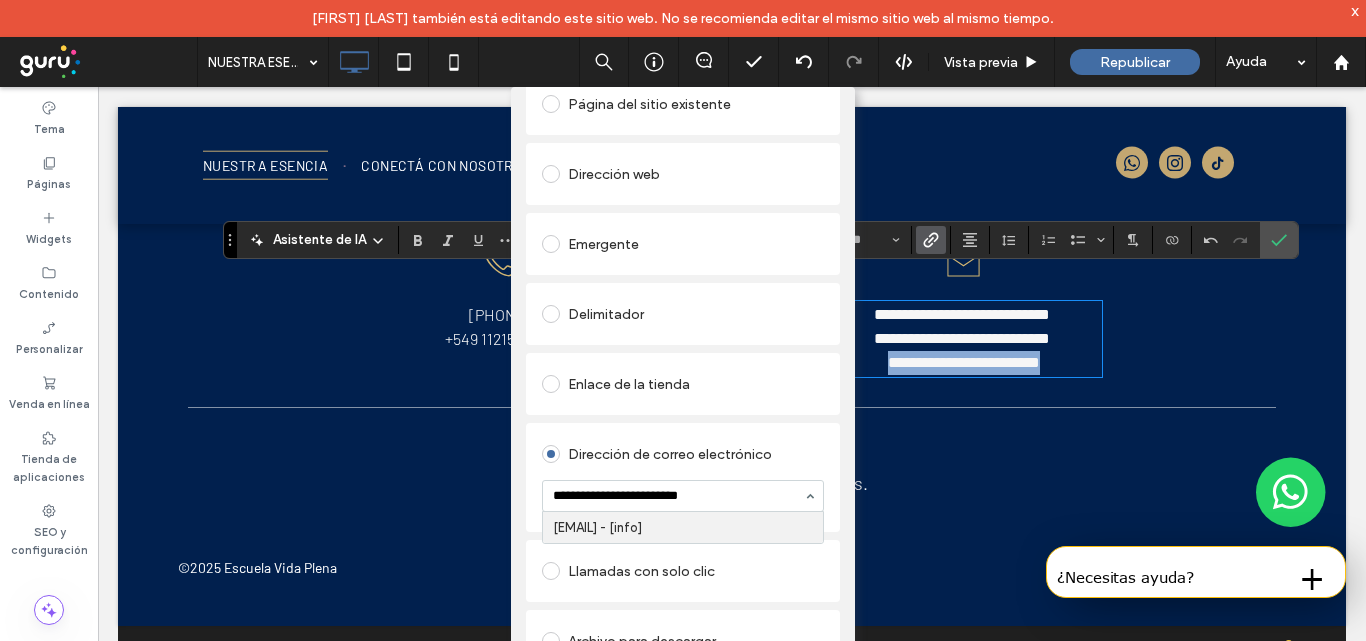 type 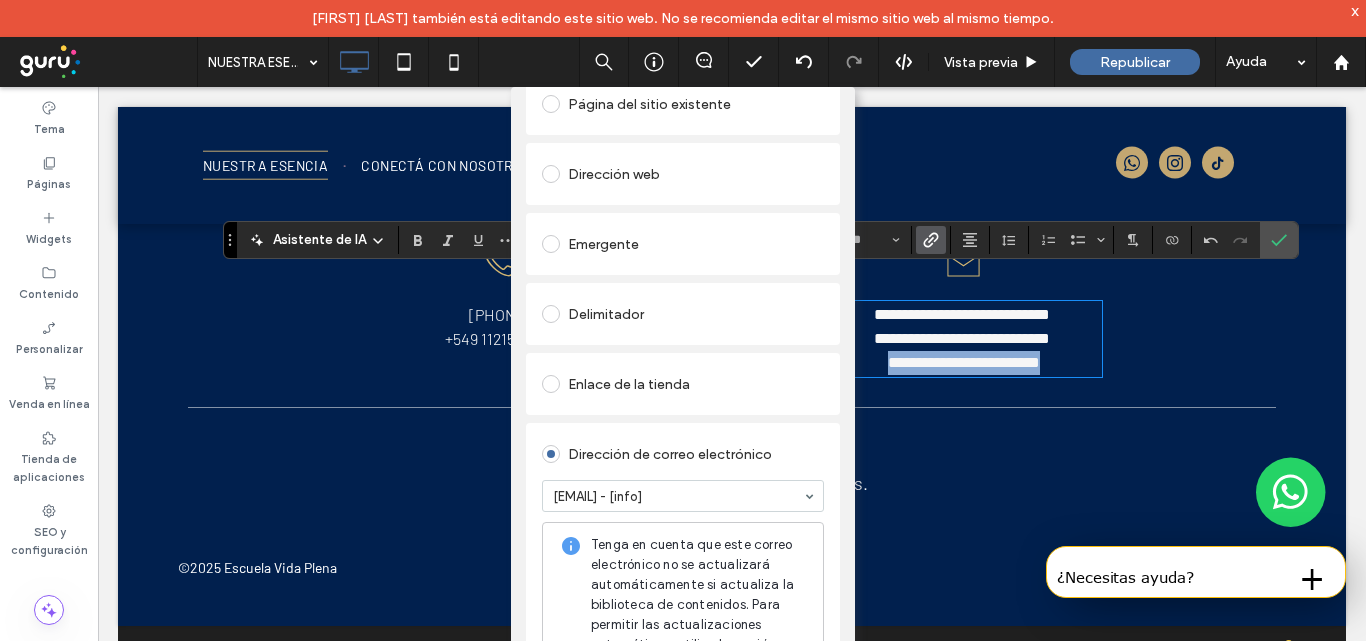click on "Dirección de correo electrónico" at bounding box center [683, 454] 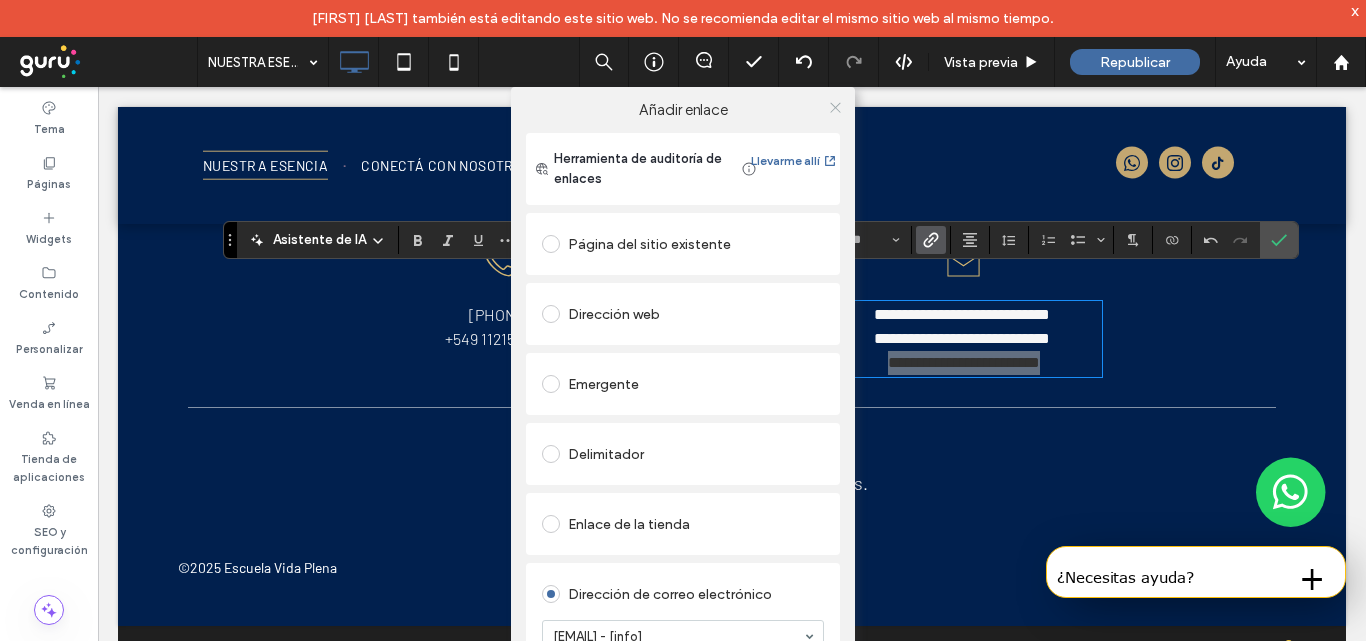 click 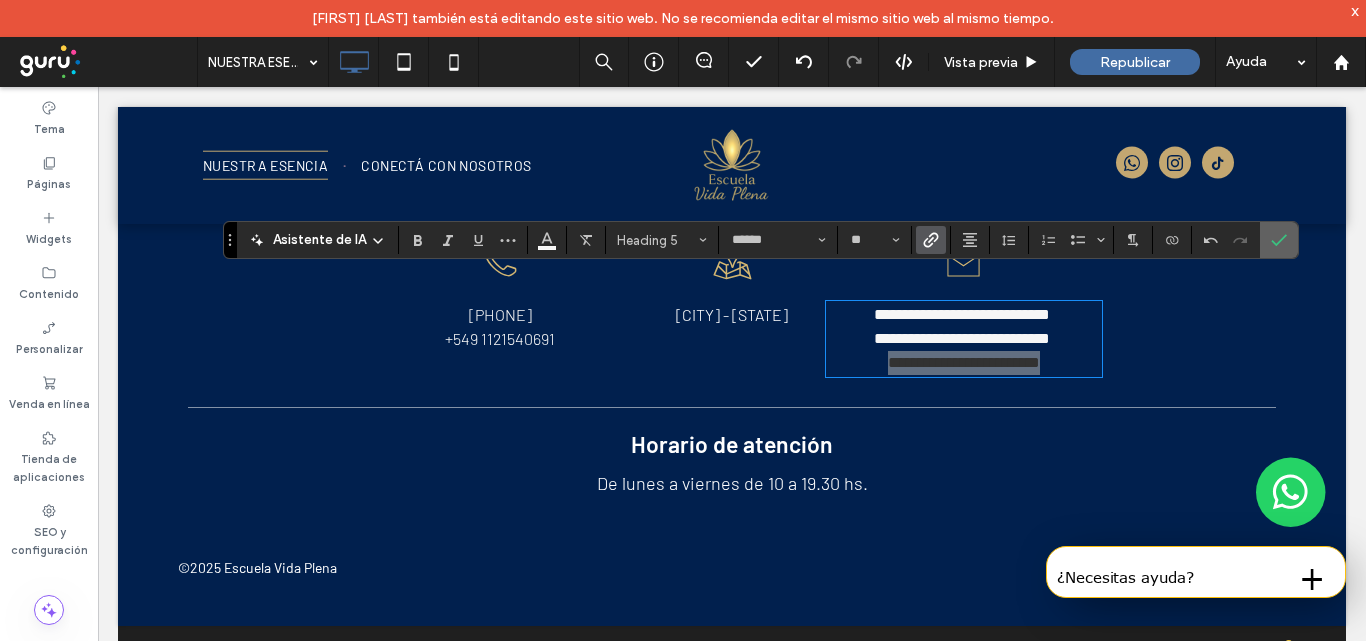 click 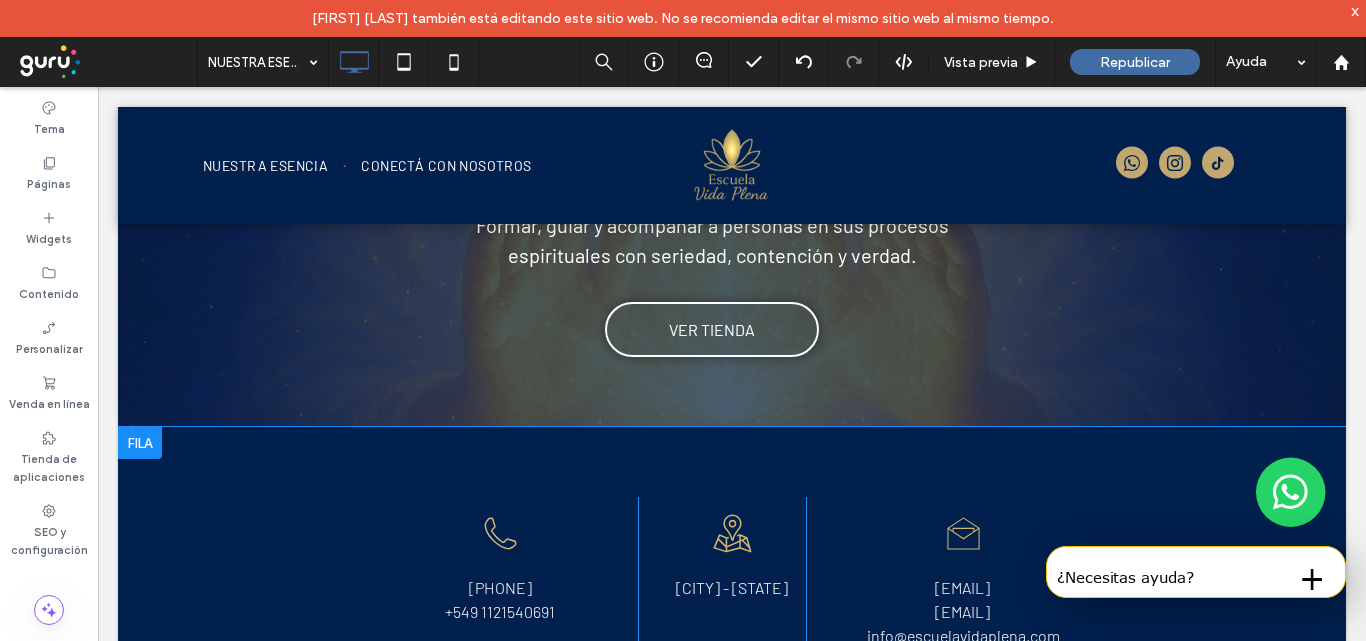 scroll, scrollTop: 5400, scrollLeft: 0, axis: vertical 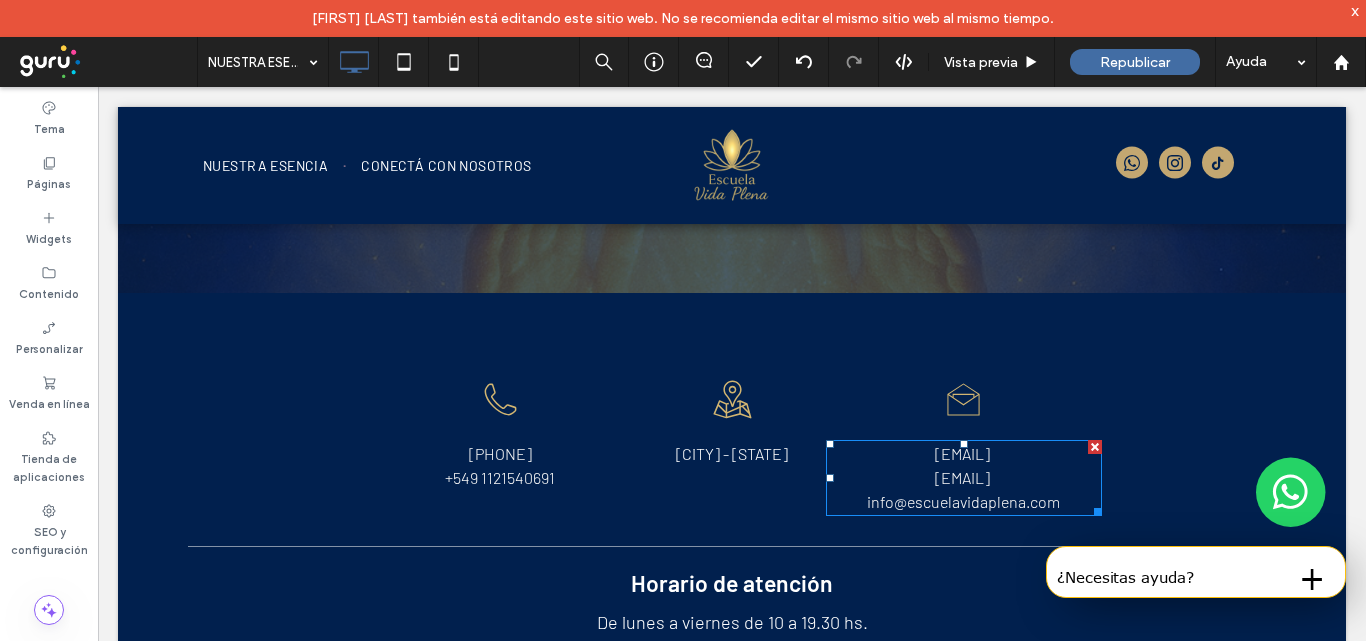 click on "[EMAIL]" at bounding box center [962, 477] 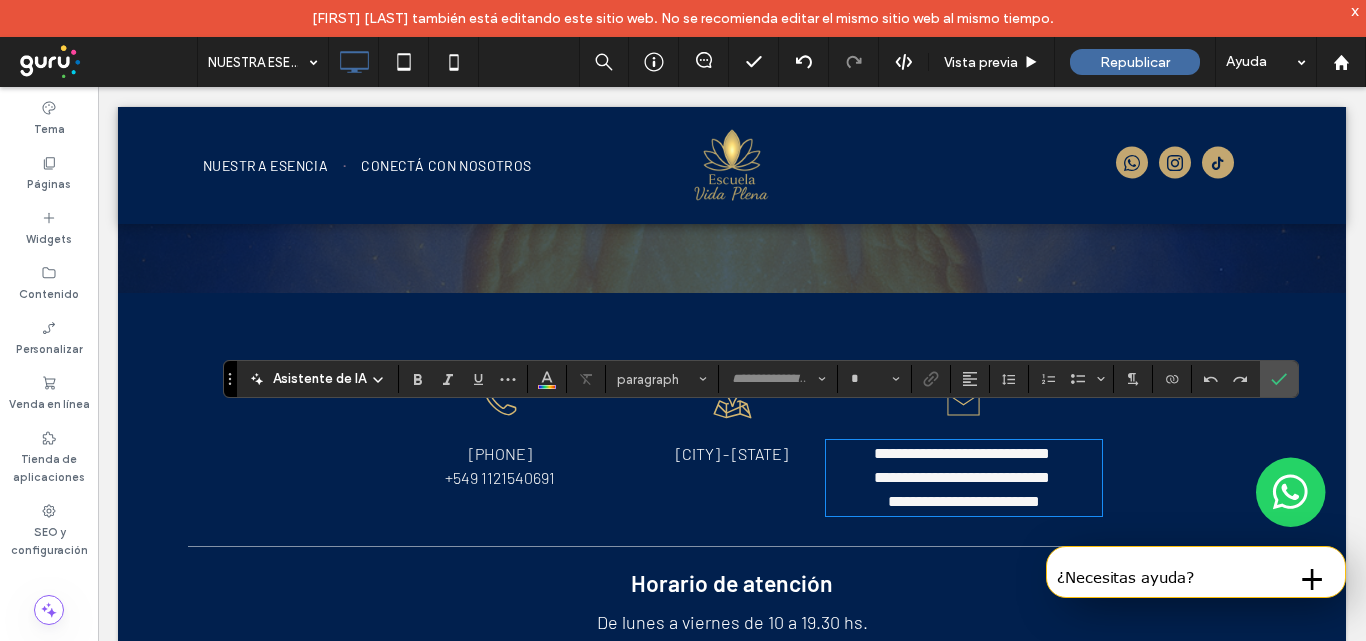 type on "******" 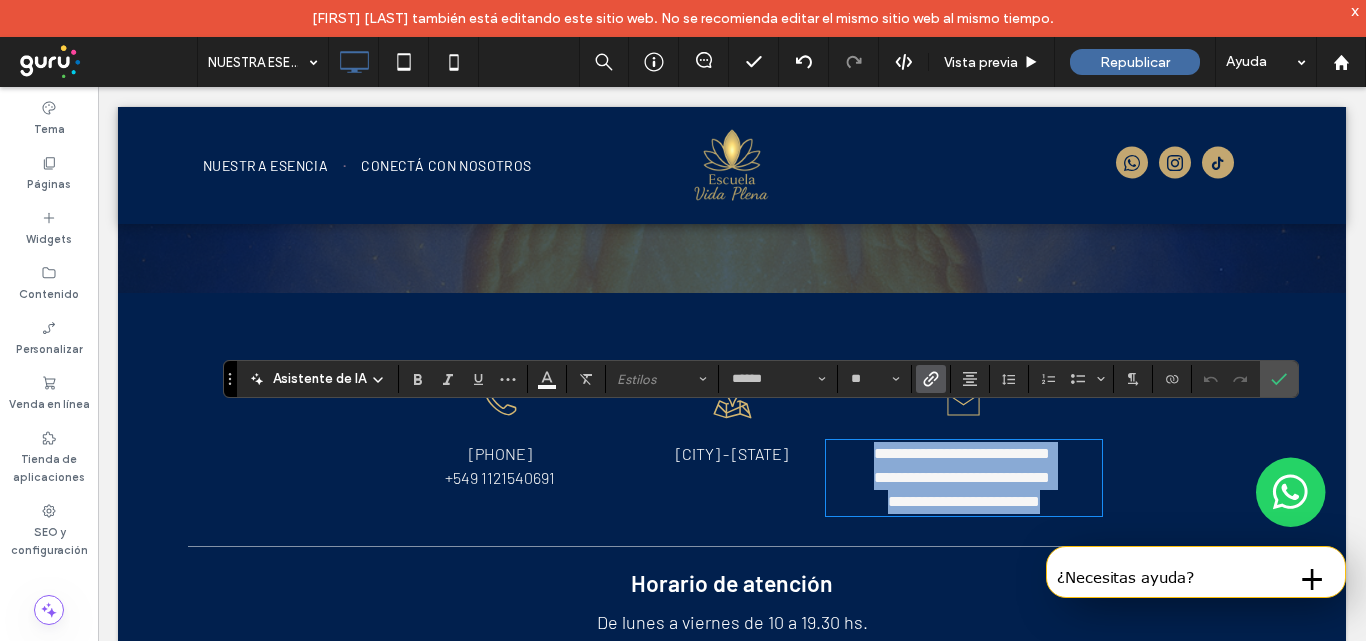drag, startPoint x: 840, startPoint y: 428, endPoint x: 963, endPoint y: 401, distance: 125.92855 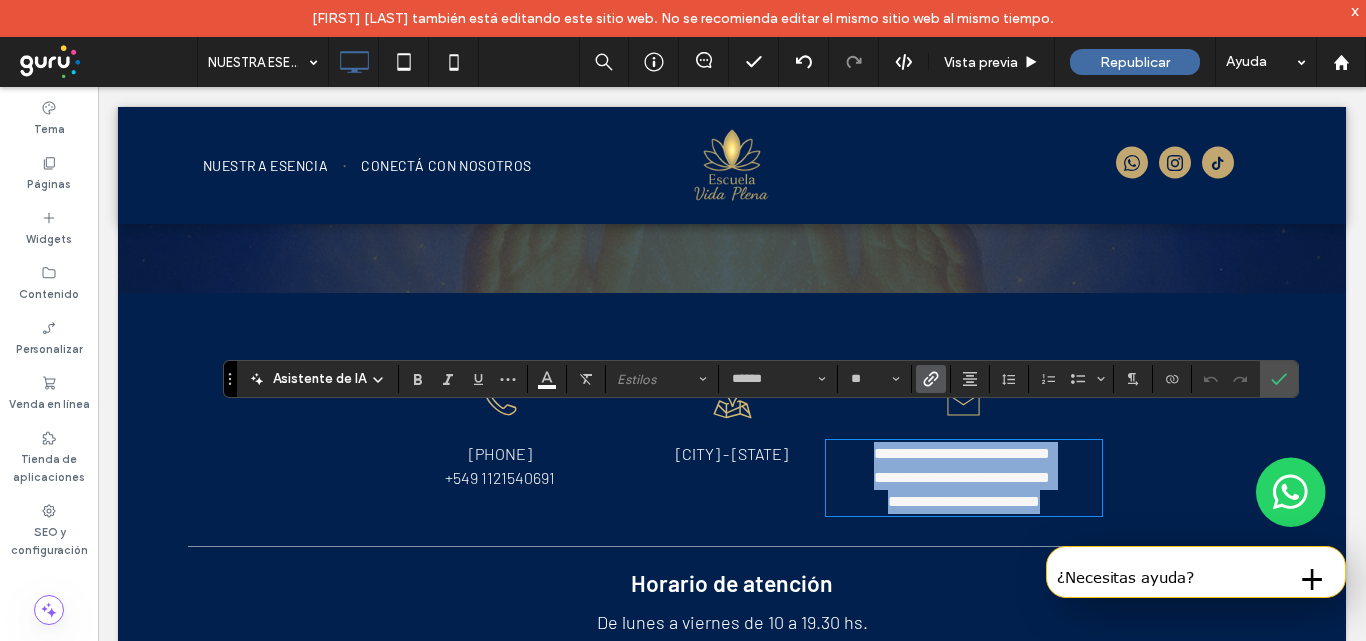 click on "**********" at bounding box center [1014, 443] 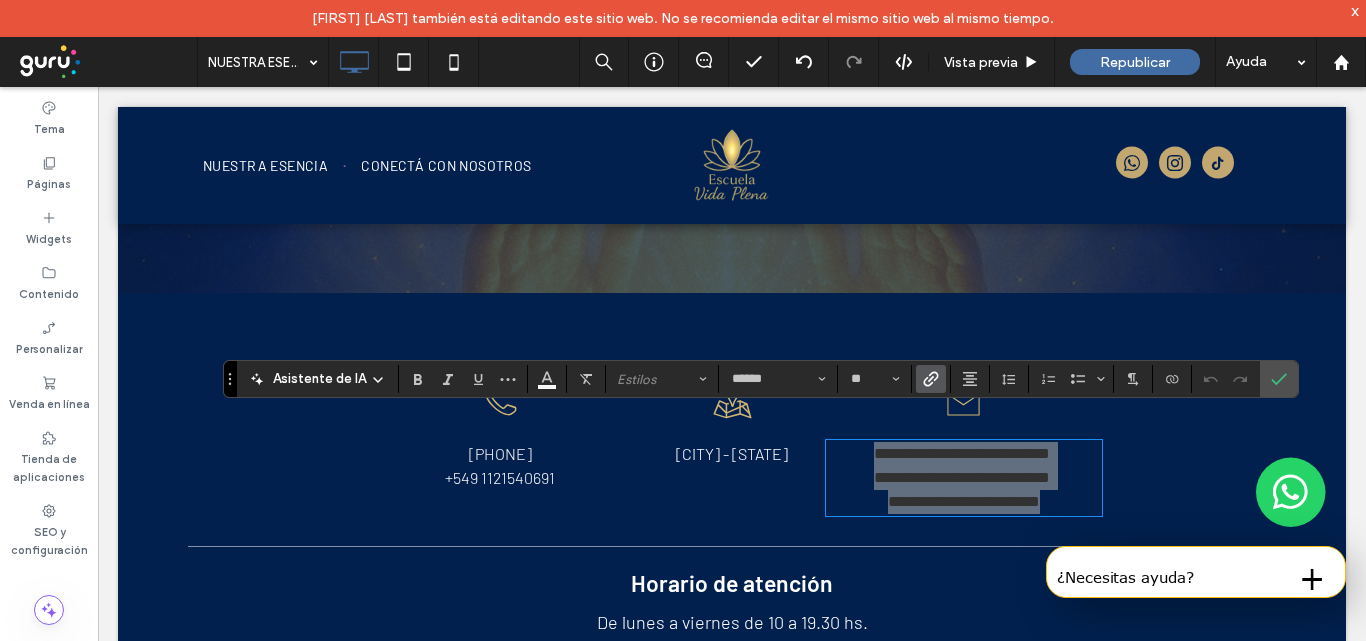 click 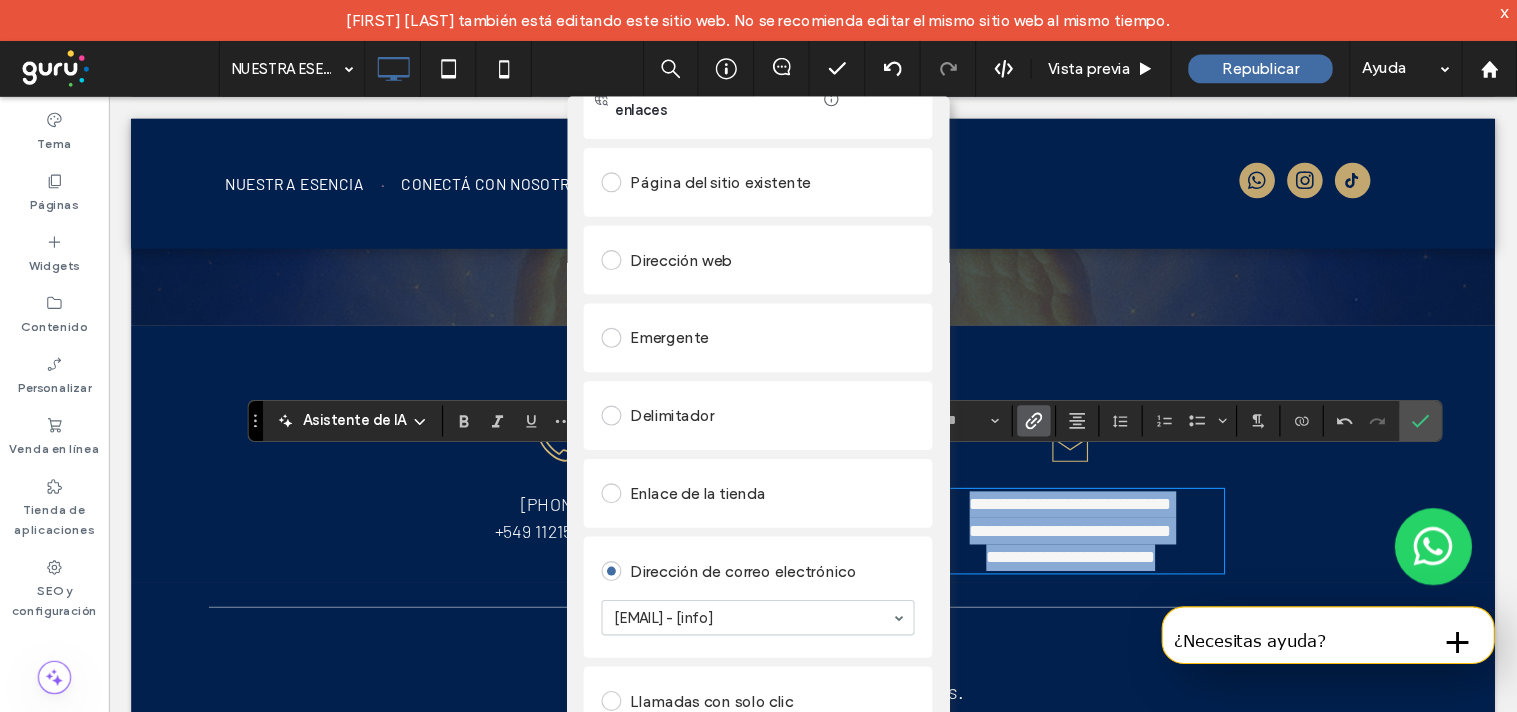scroll, scrollTop: 140, scrollLeft: 0, axis: vertical 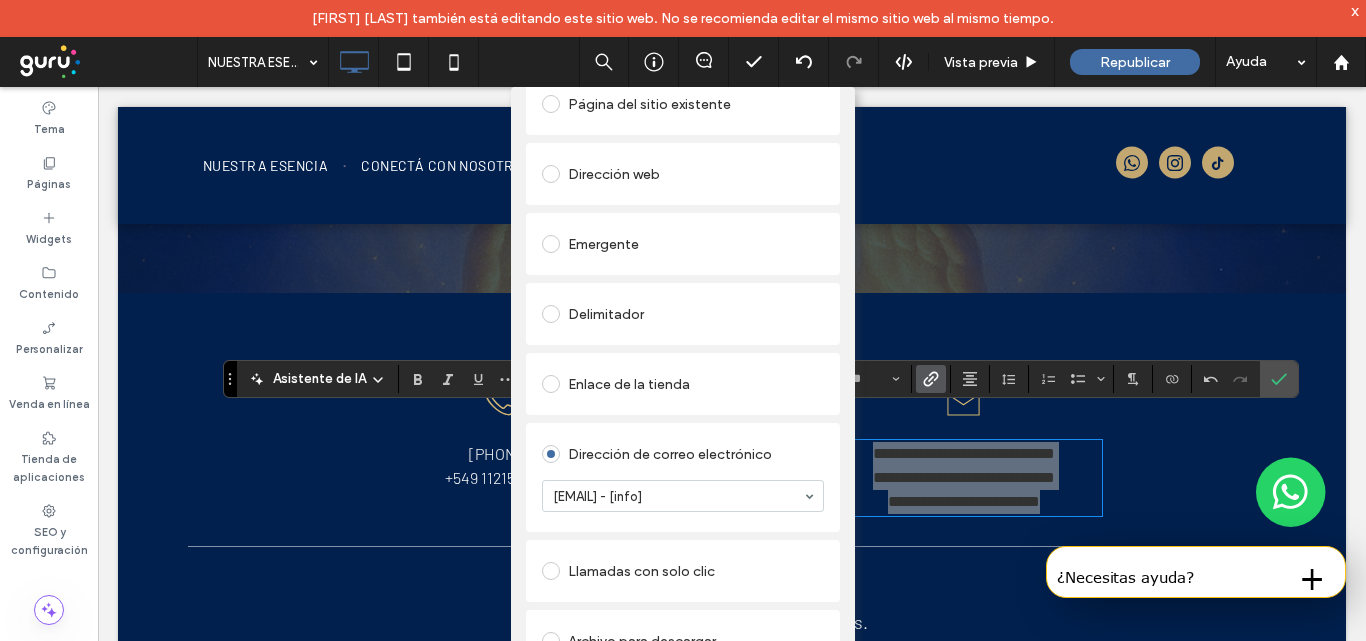 click on "x" at bounding box center (1355, 10) 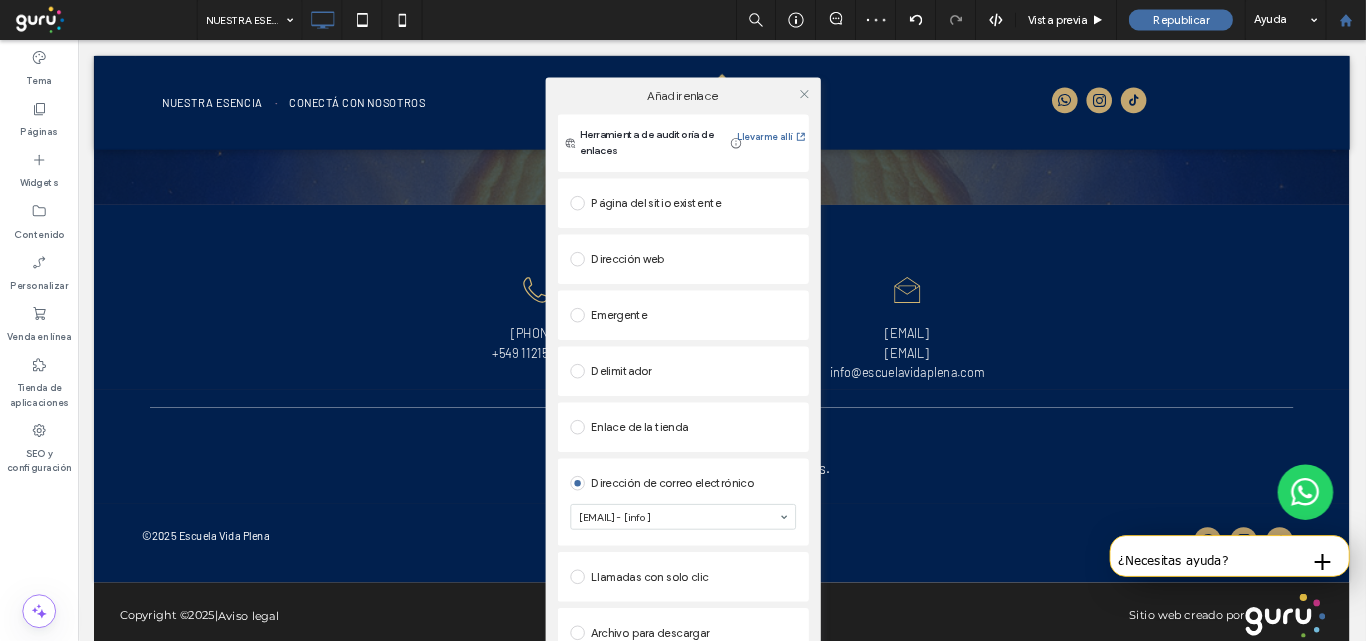 scroll, scrollTop: 0, scrollLeft: 0, axis: both 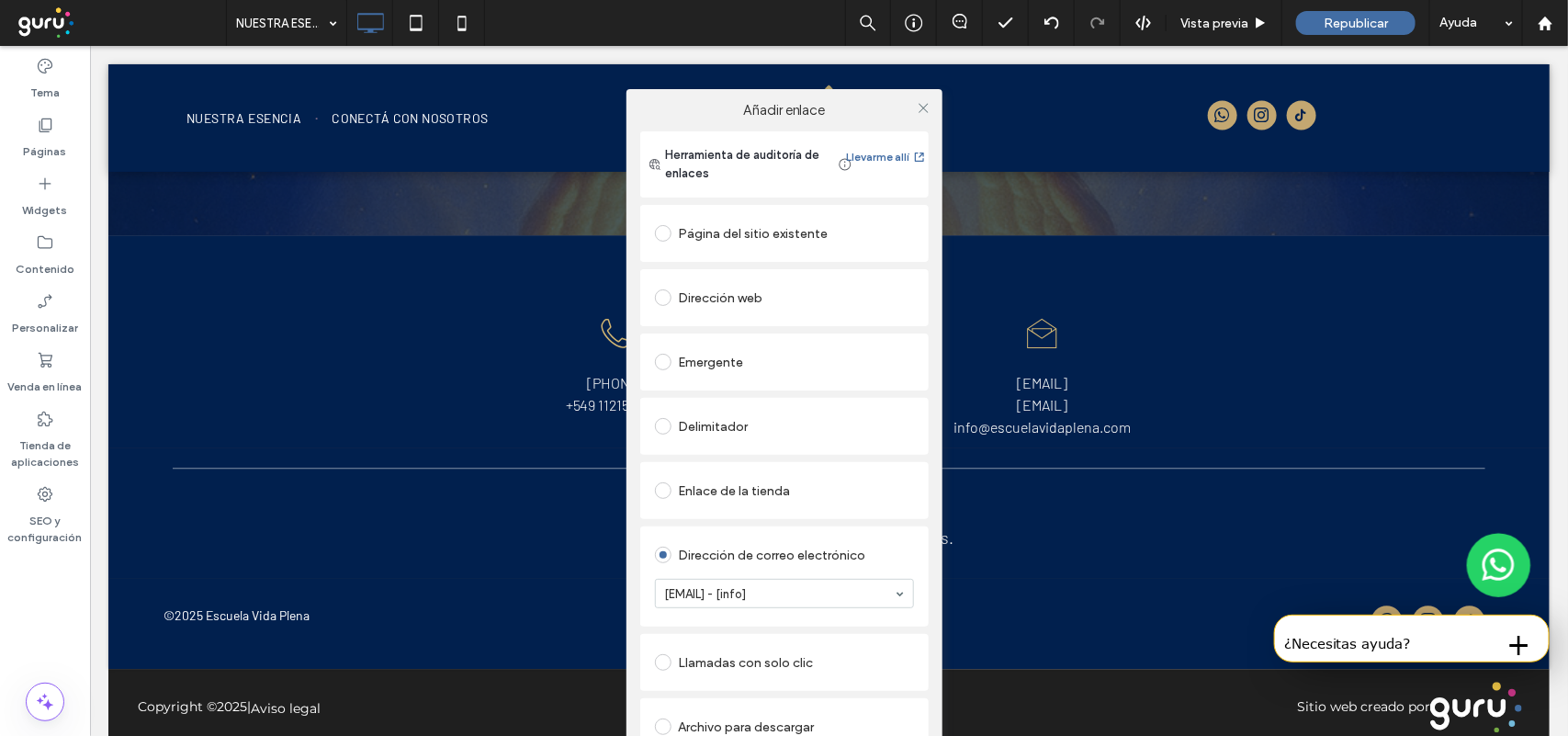 drag, startPoint x: 1224, startPoint y: 0, endPoint x: 769, endPoint y: 490, distance: 668.6741 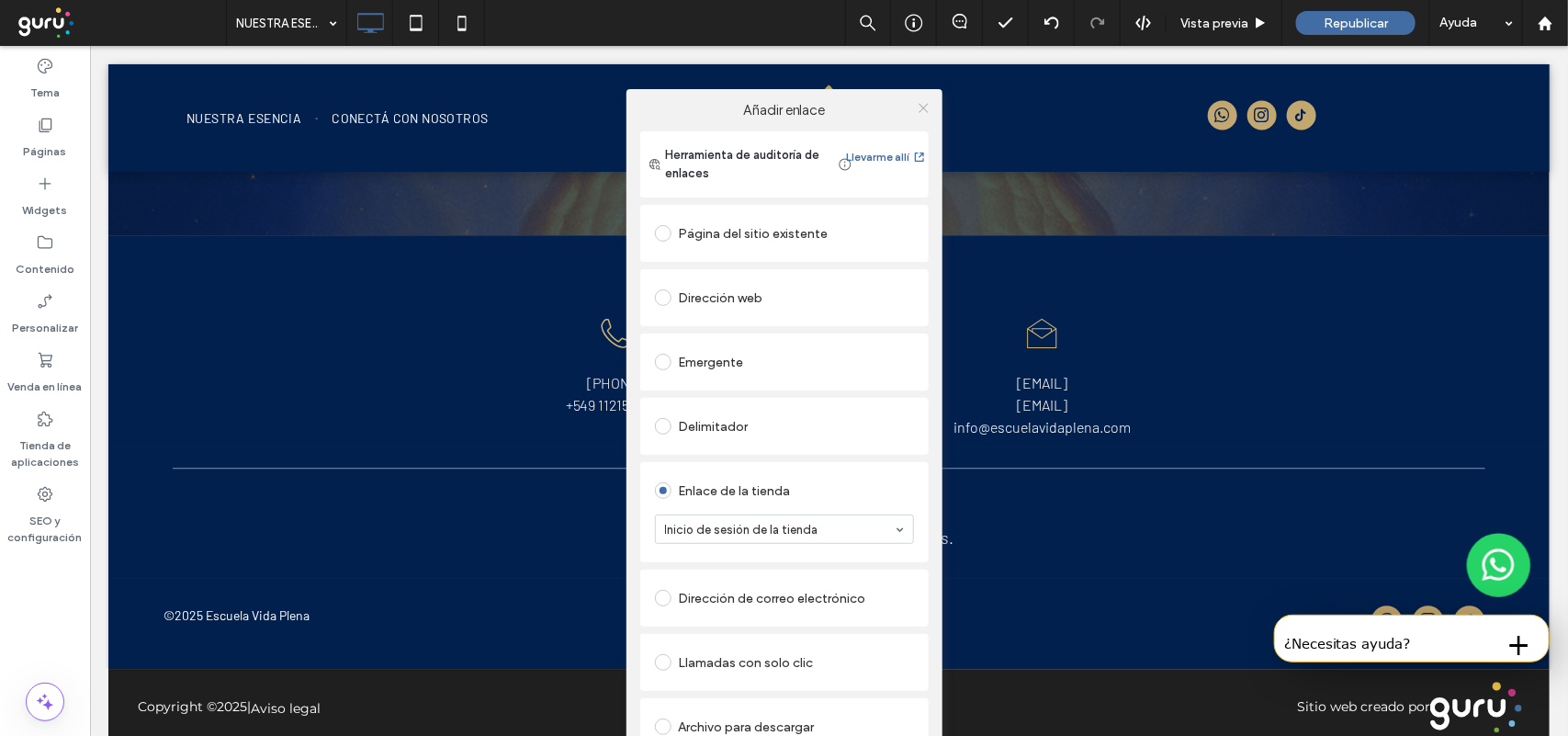 click 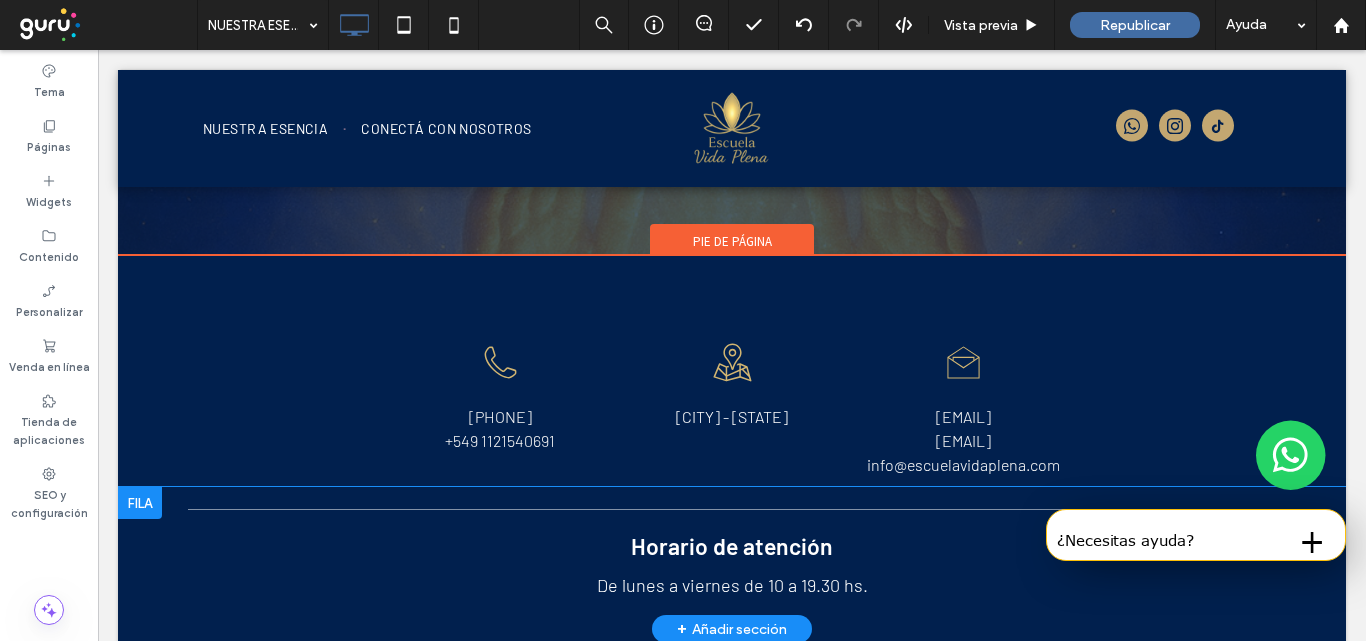 drag, startPoint x: 1786, startPoint y: 52, endPoint x: 916, endPoint y: 461, distance: 961.3433 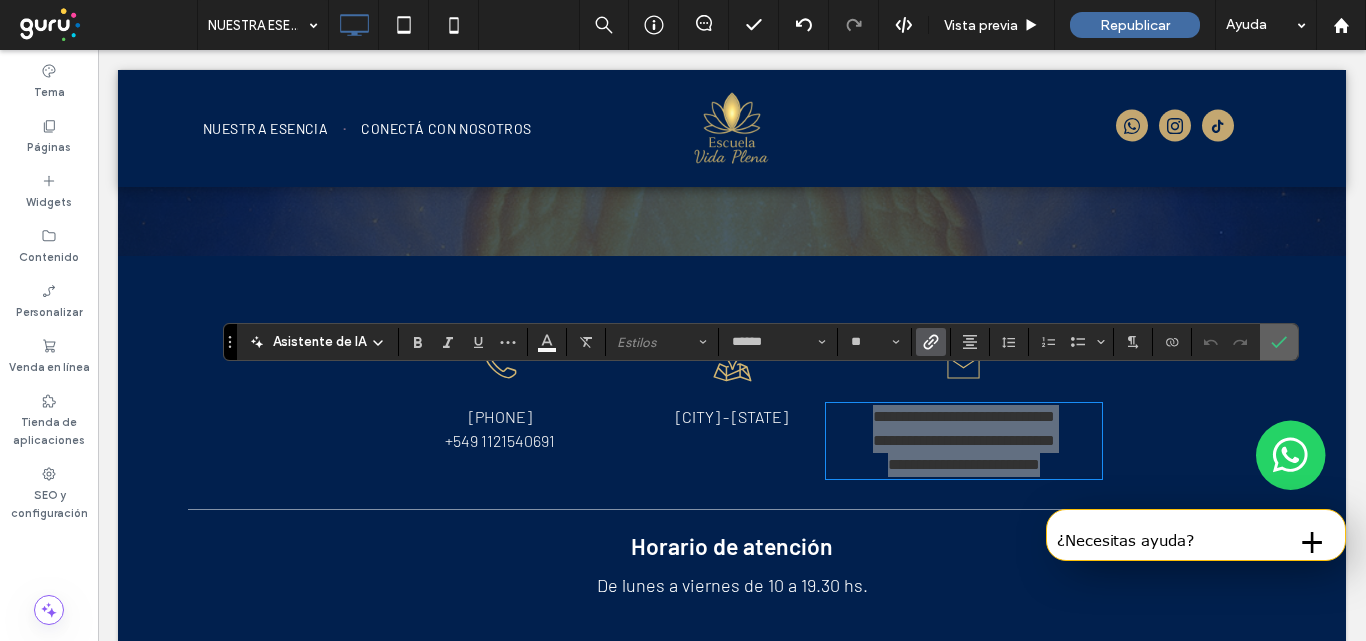 click 